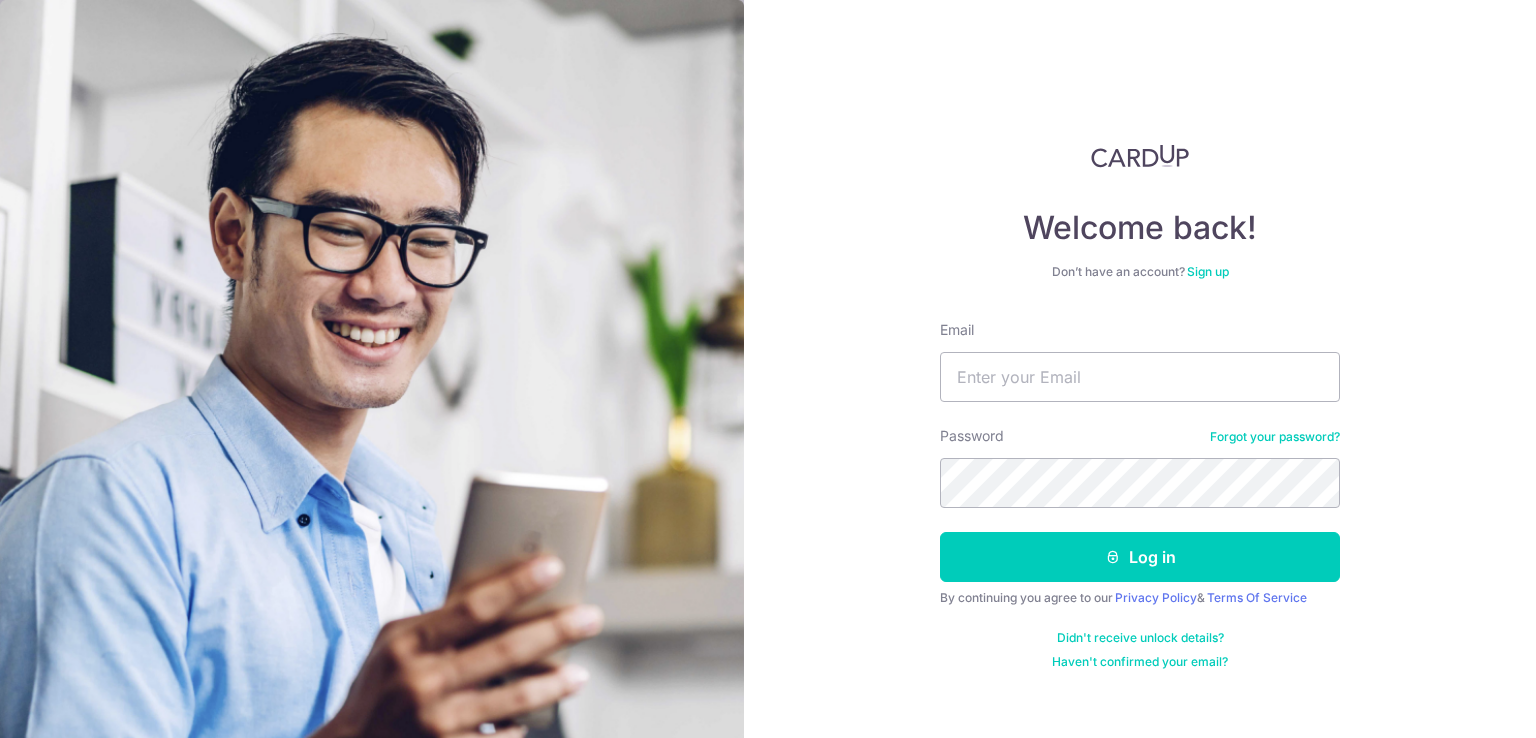 scroll, scrollTop: 0, scrollLeft: 0, axis: both 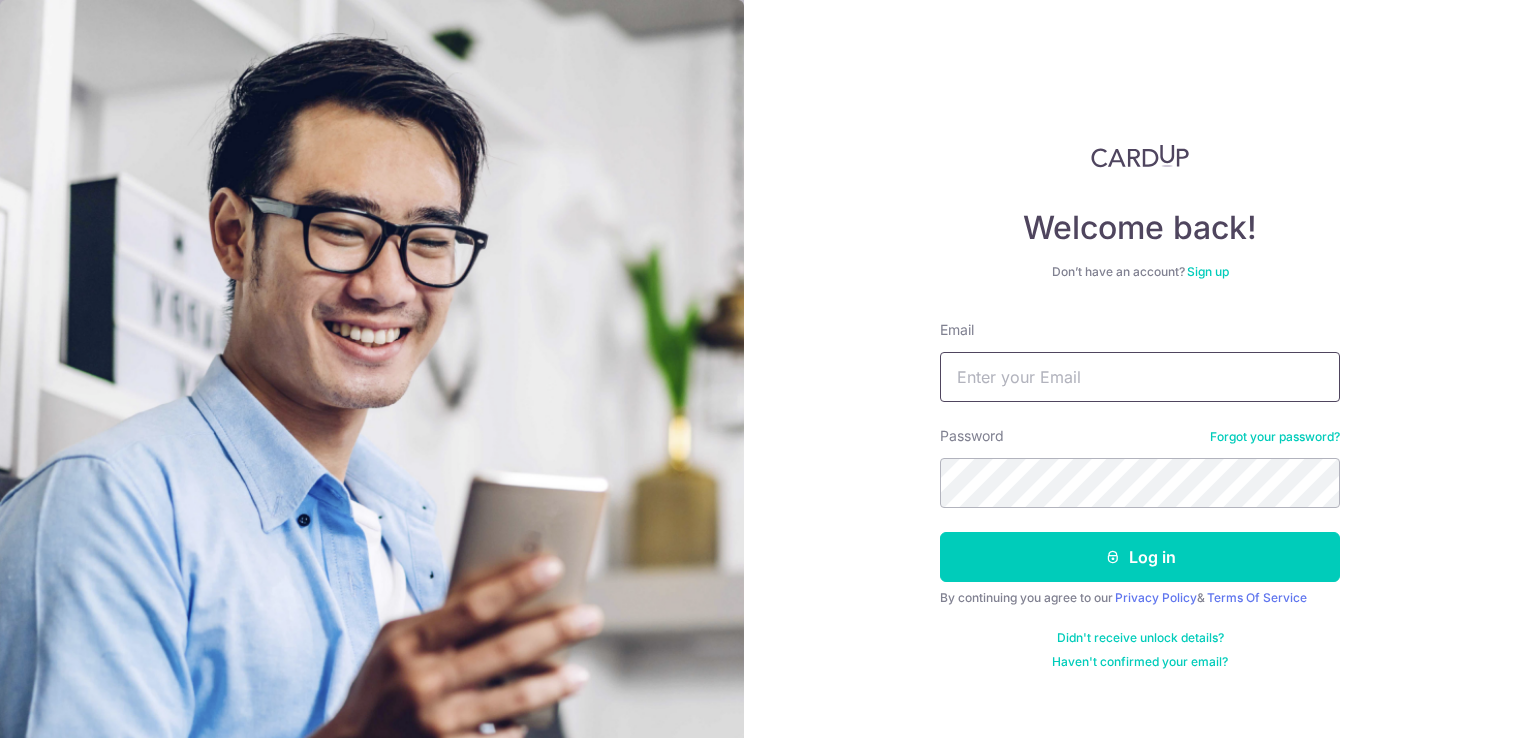 click on "Email" at bounding box center [1140, 377] 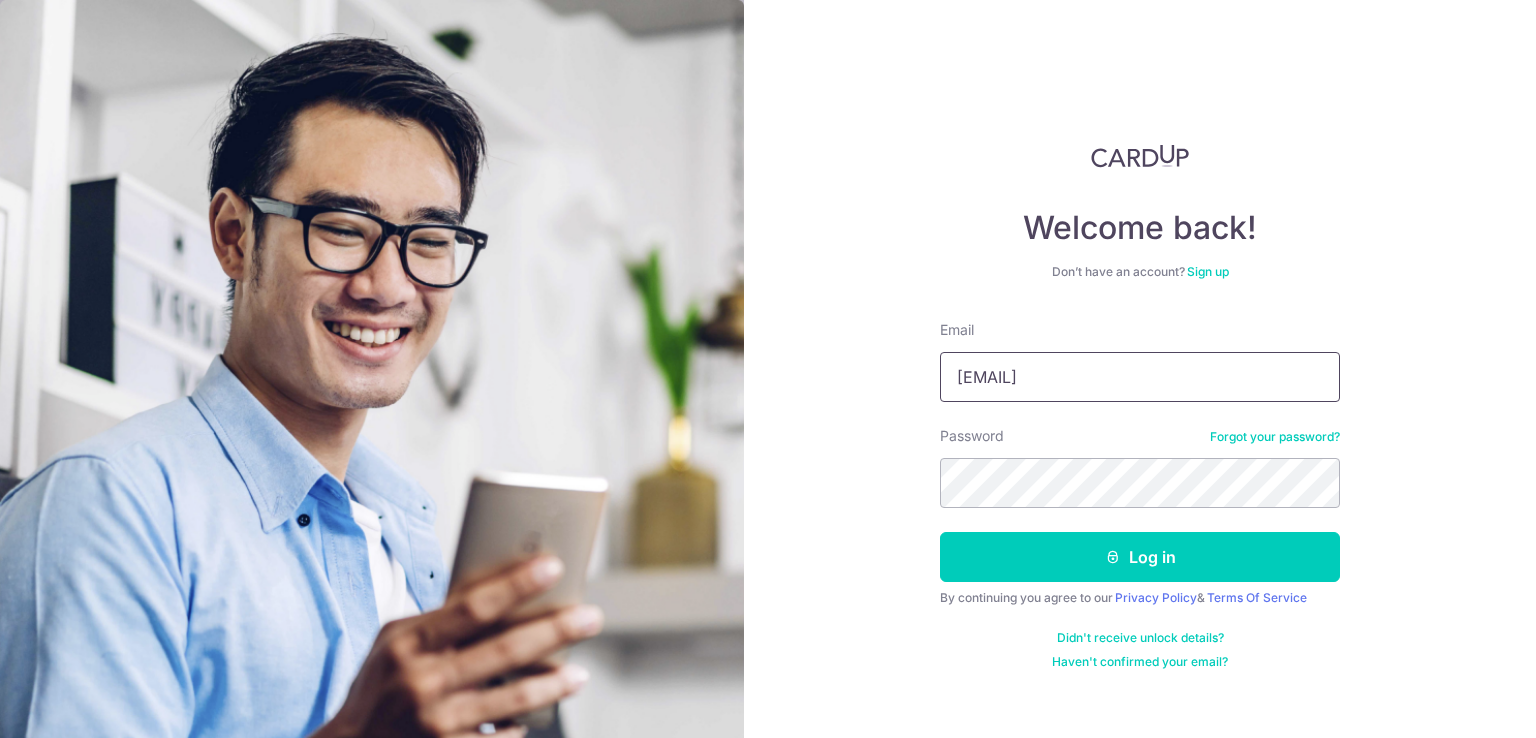 type on "[EMAIL]" 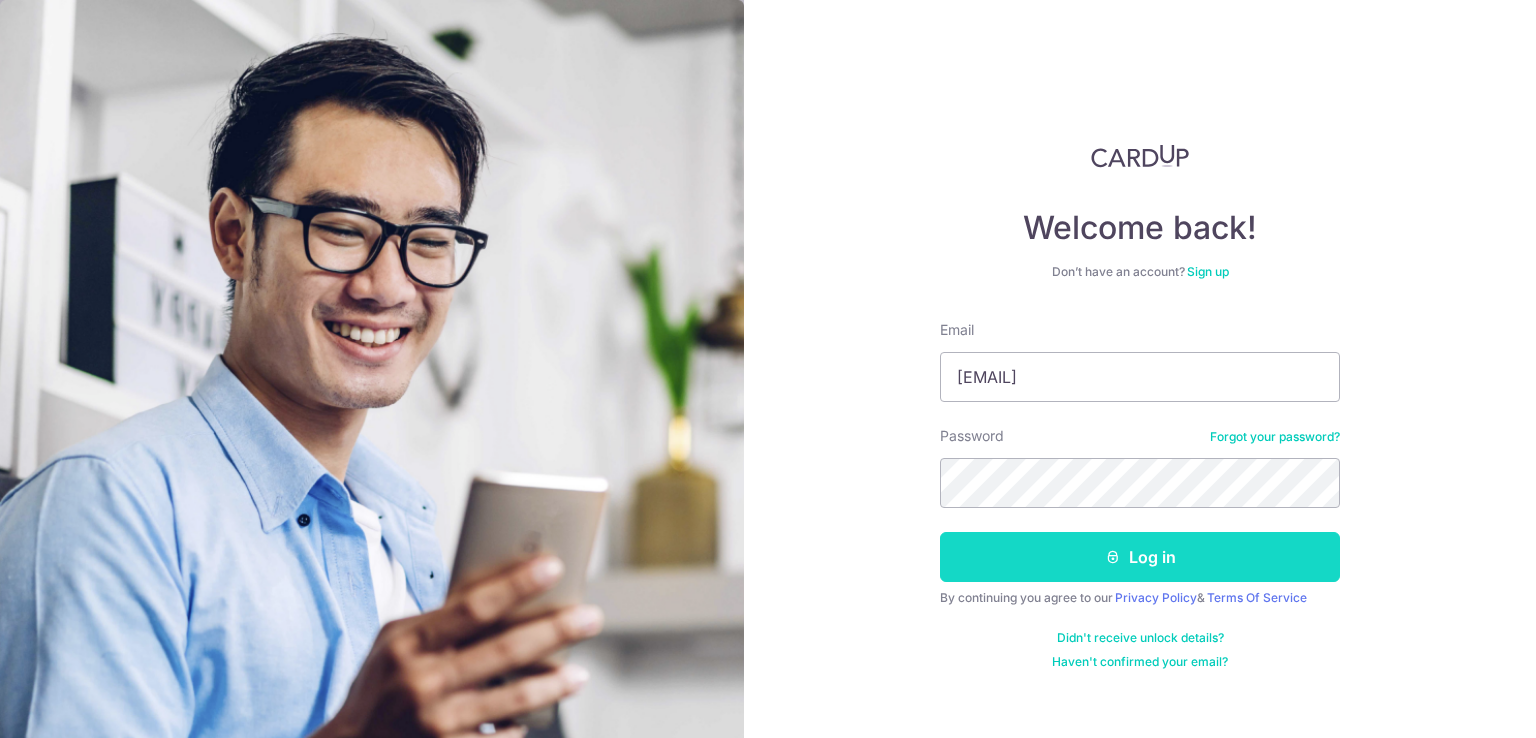 click on "Log in" at bounding box center [1140, 557] 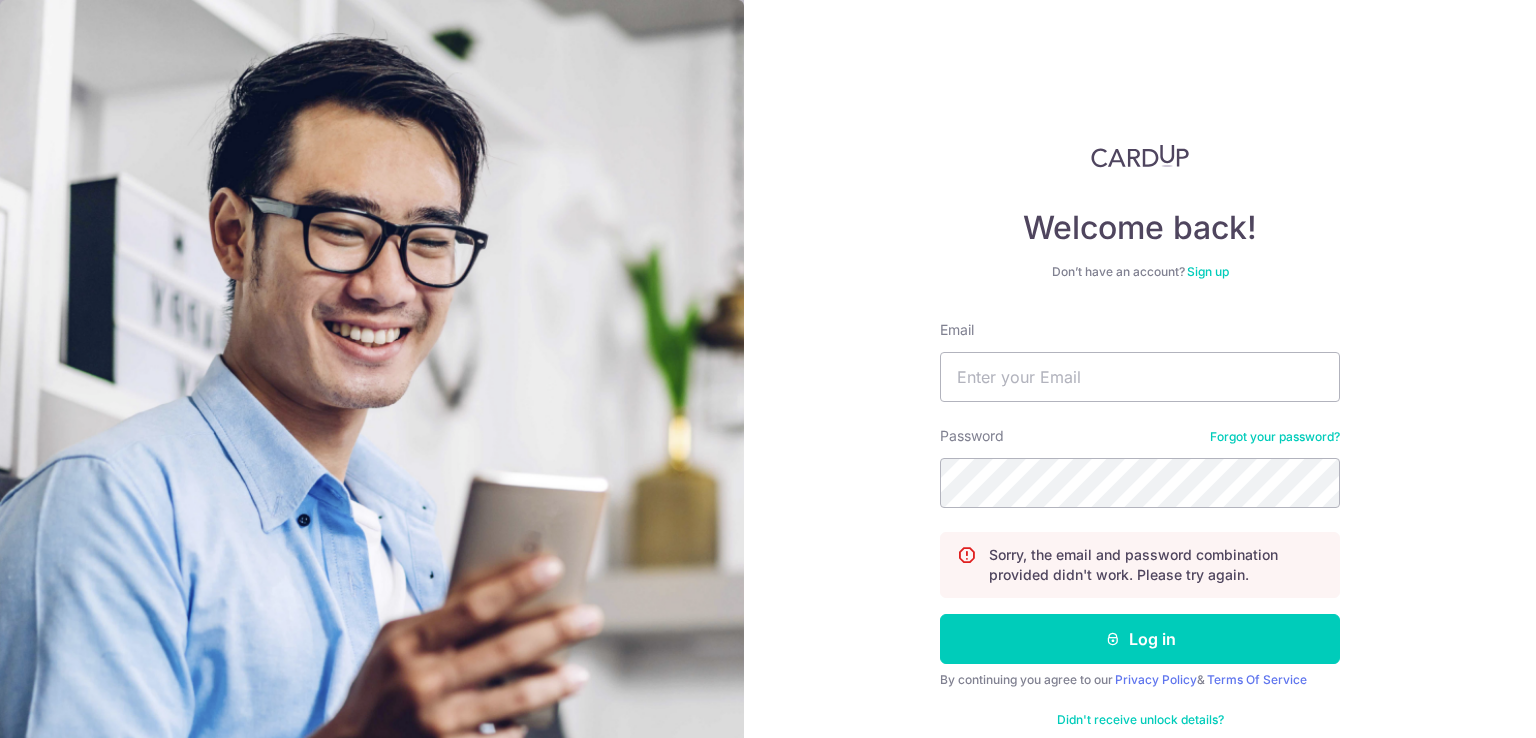 scroll, scrollTop: 0, scrollLeft: 0, axis: both 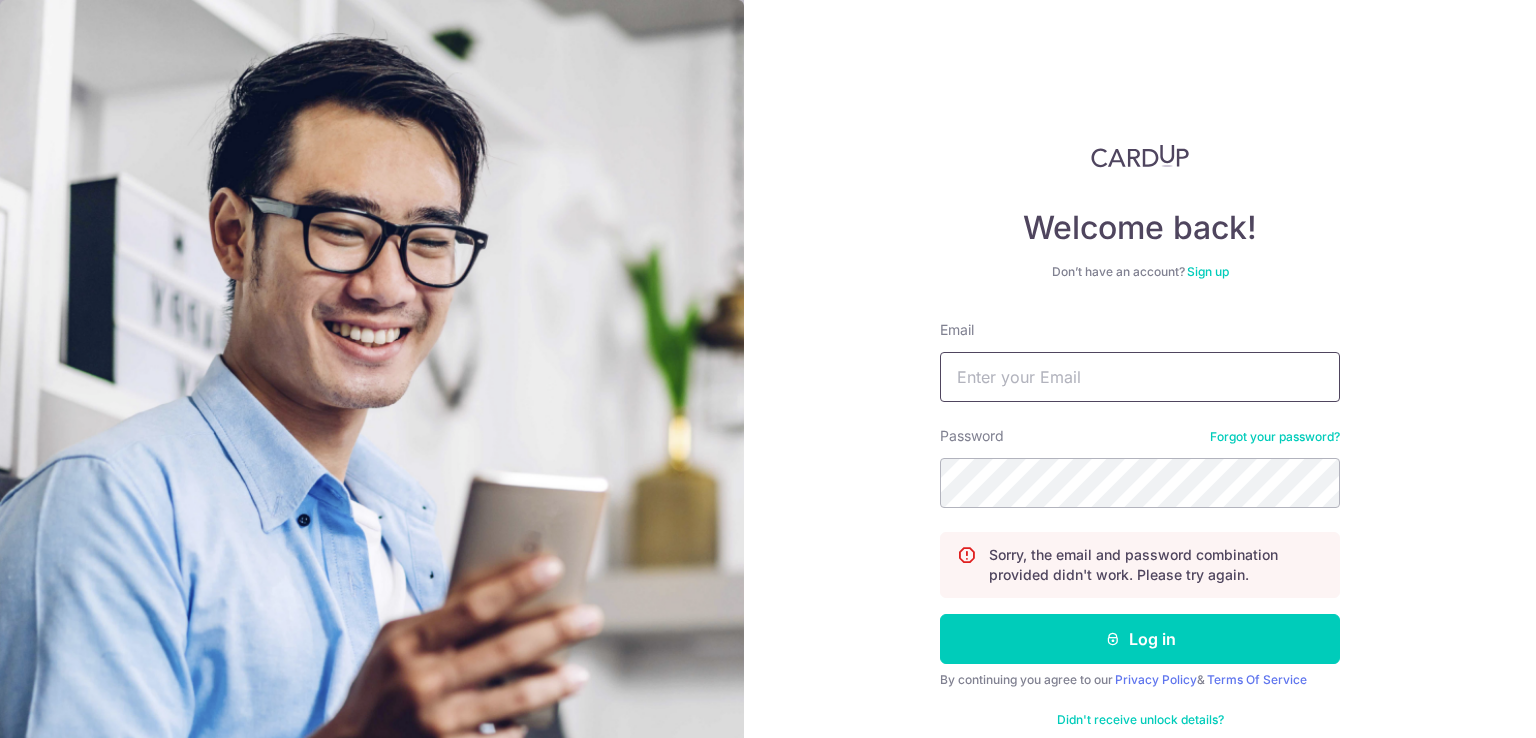 click on "Email" at bounding box center (1140, 377) 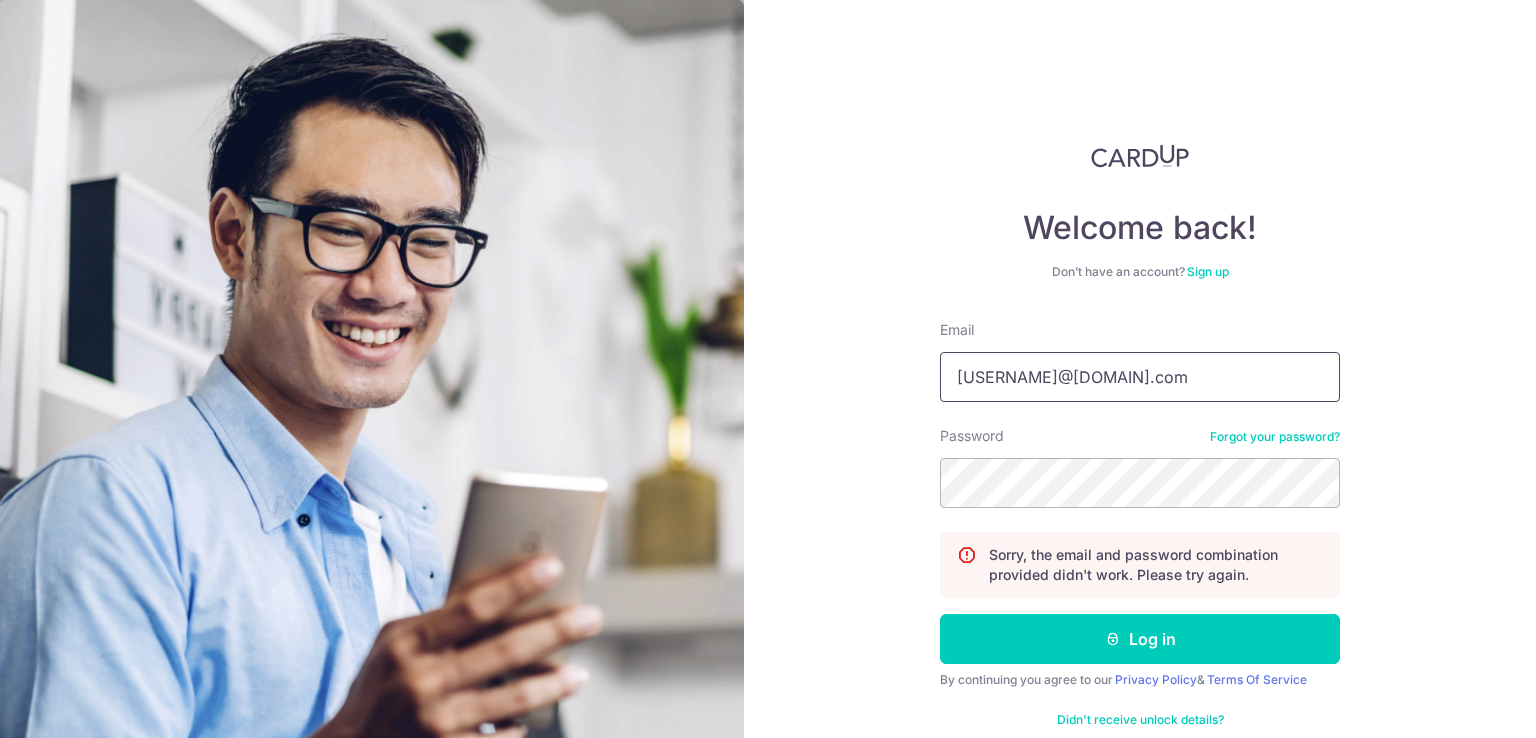 type on "activated.d@gmail.com" 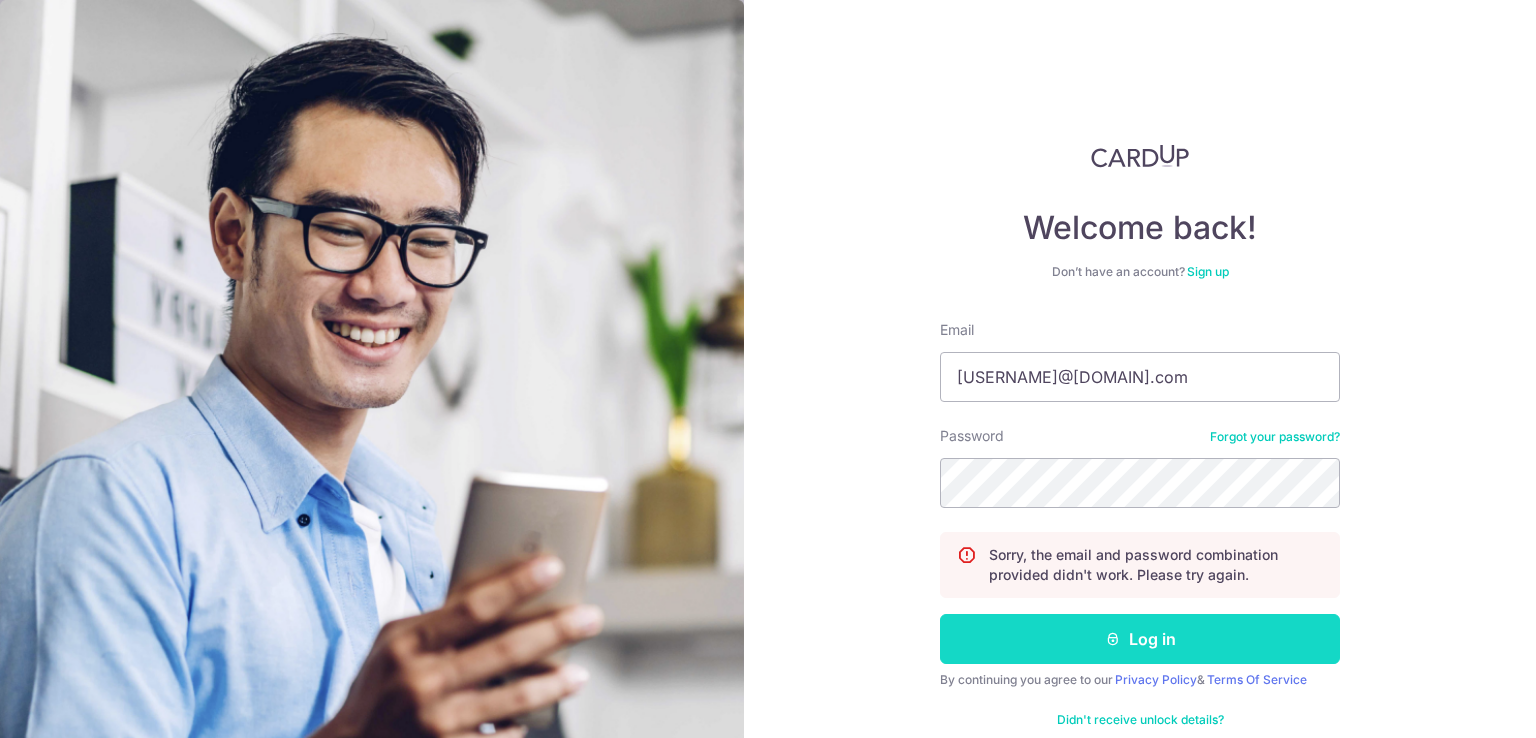 click on "Log in" at bounding box center (1140, 639) 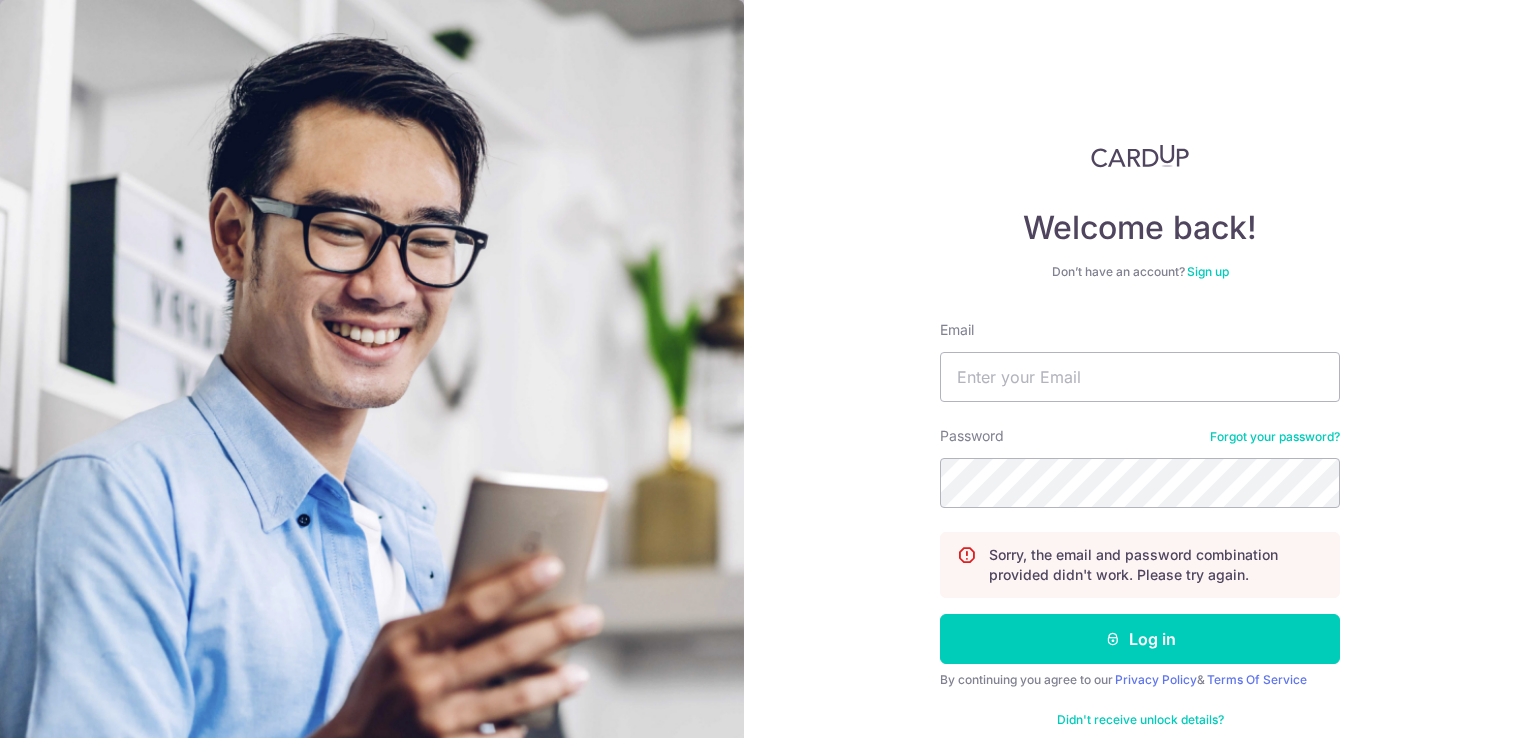 scroll, scrollTop: 0, scrollLeft: 0, axis: both 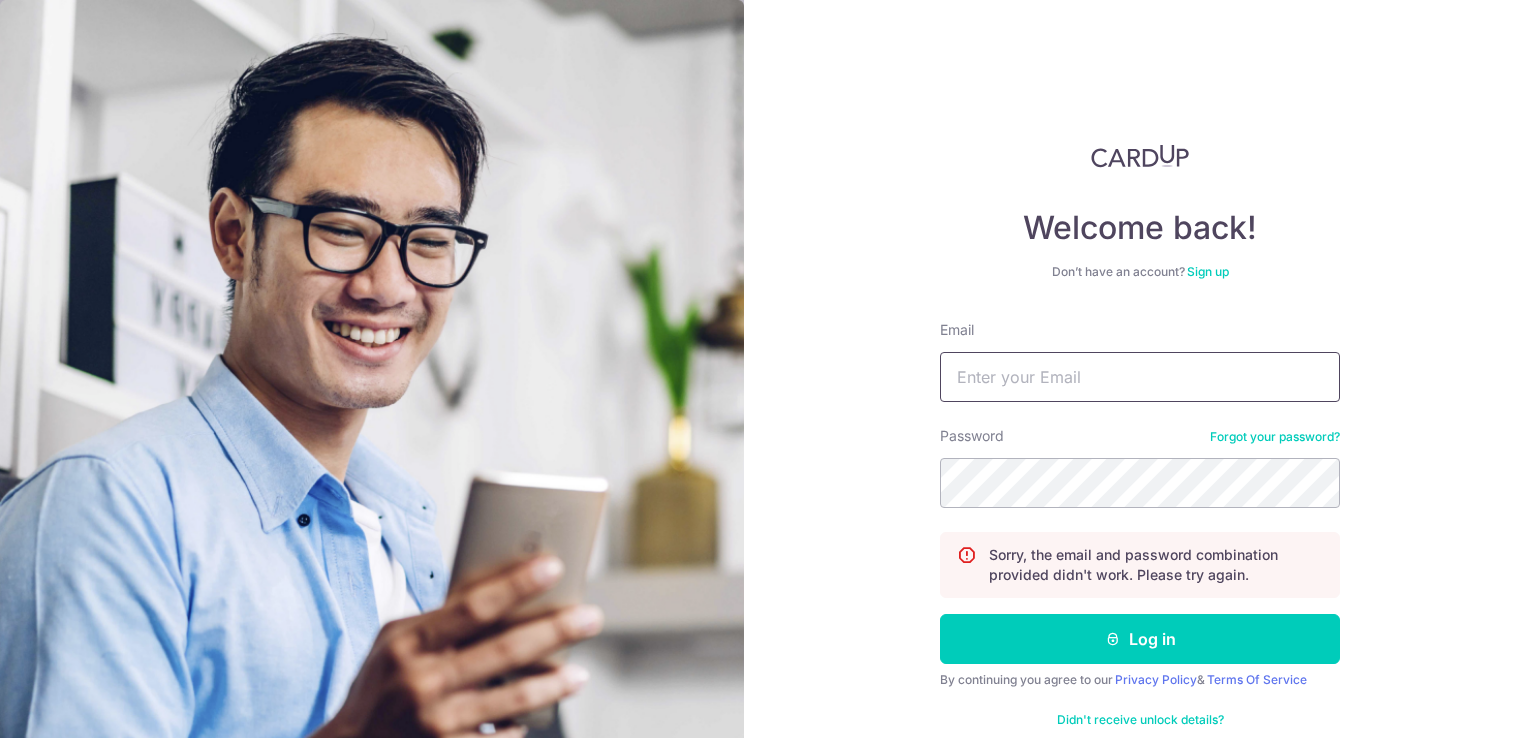 click on "Email" at bounding box center [1140, 377] 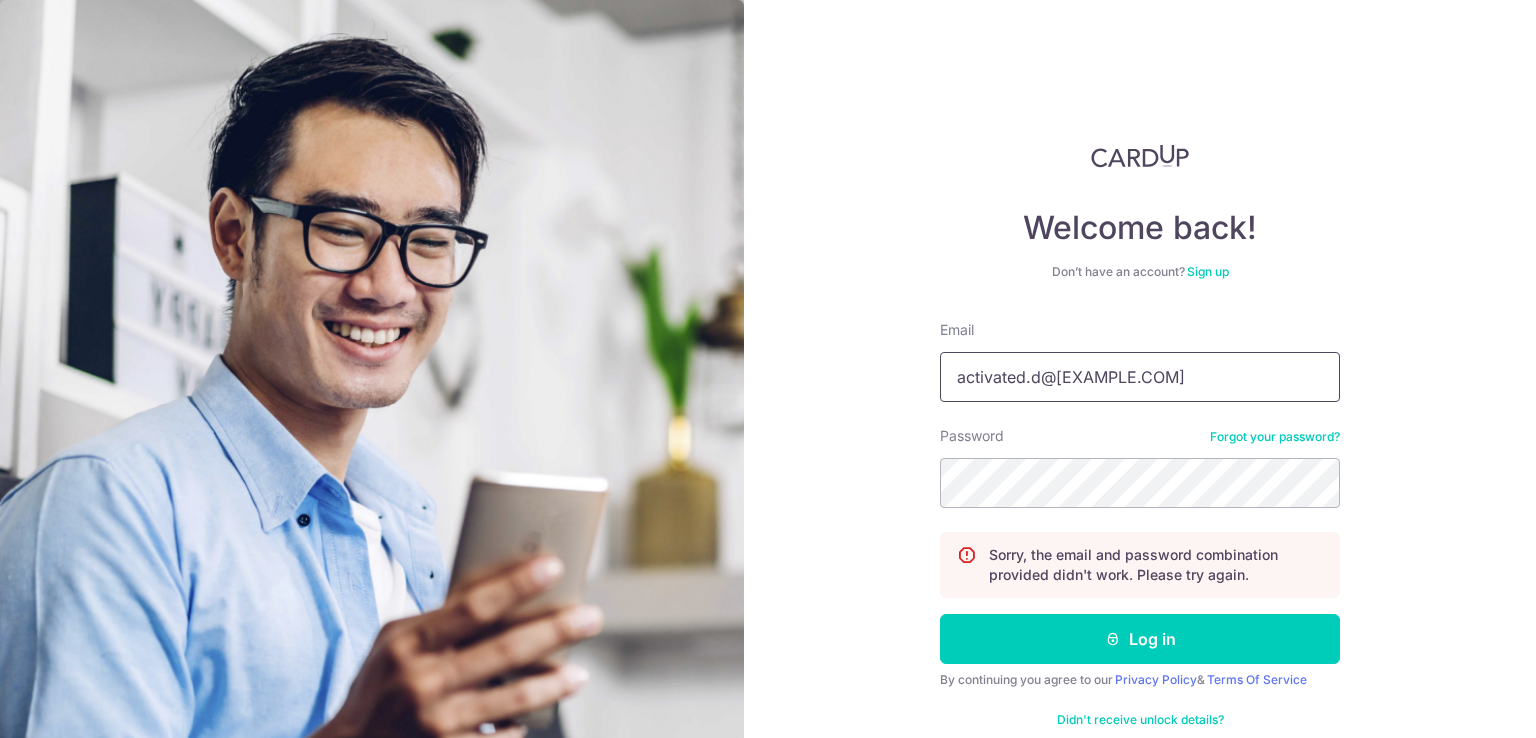 type on "[EMAIL]" 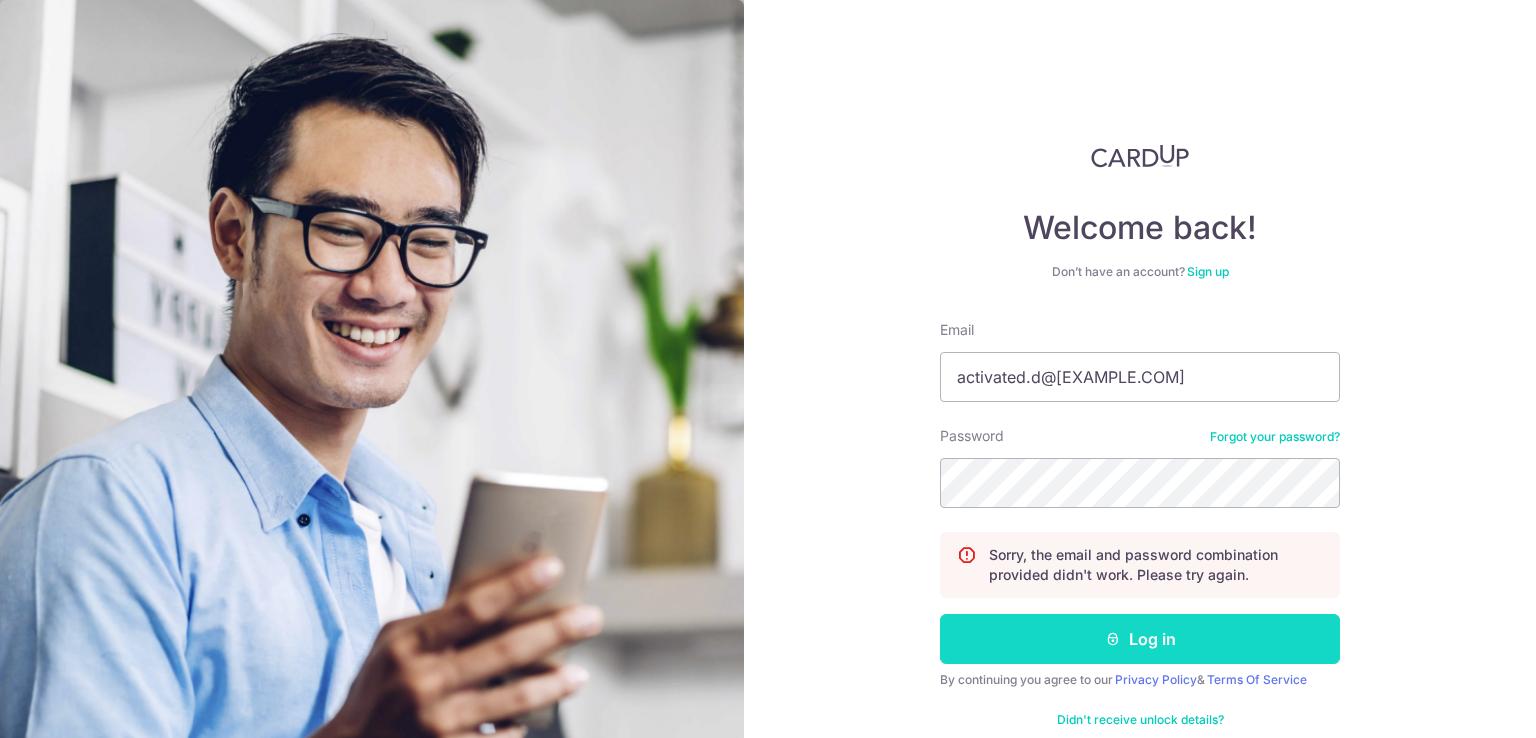 click on "Log in" at bounding box center (1140, 639) 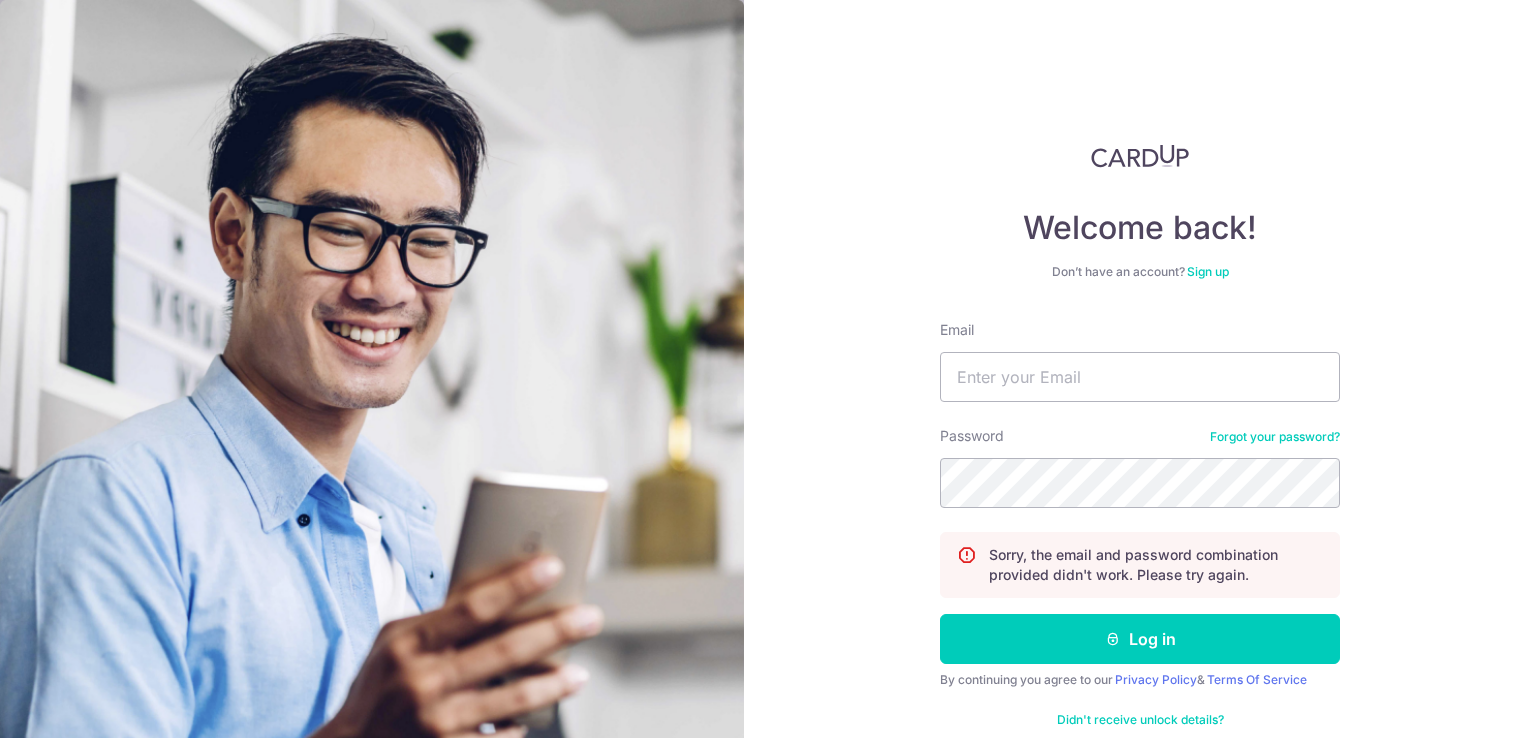 scroll, scrollTop: 0, scrollLeft: 0, axis: both 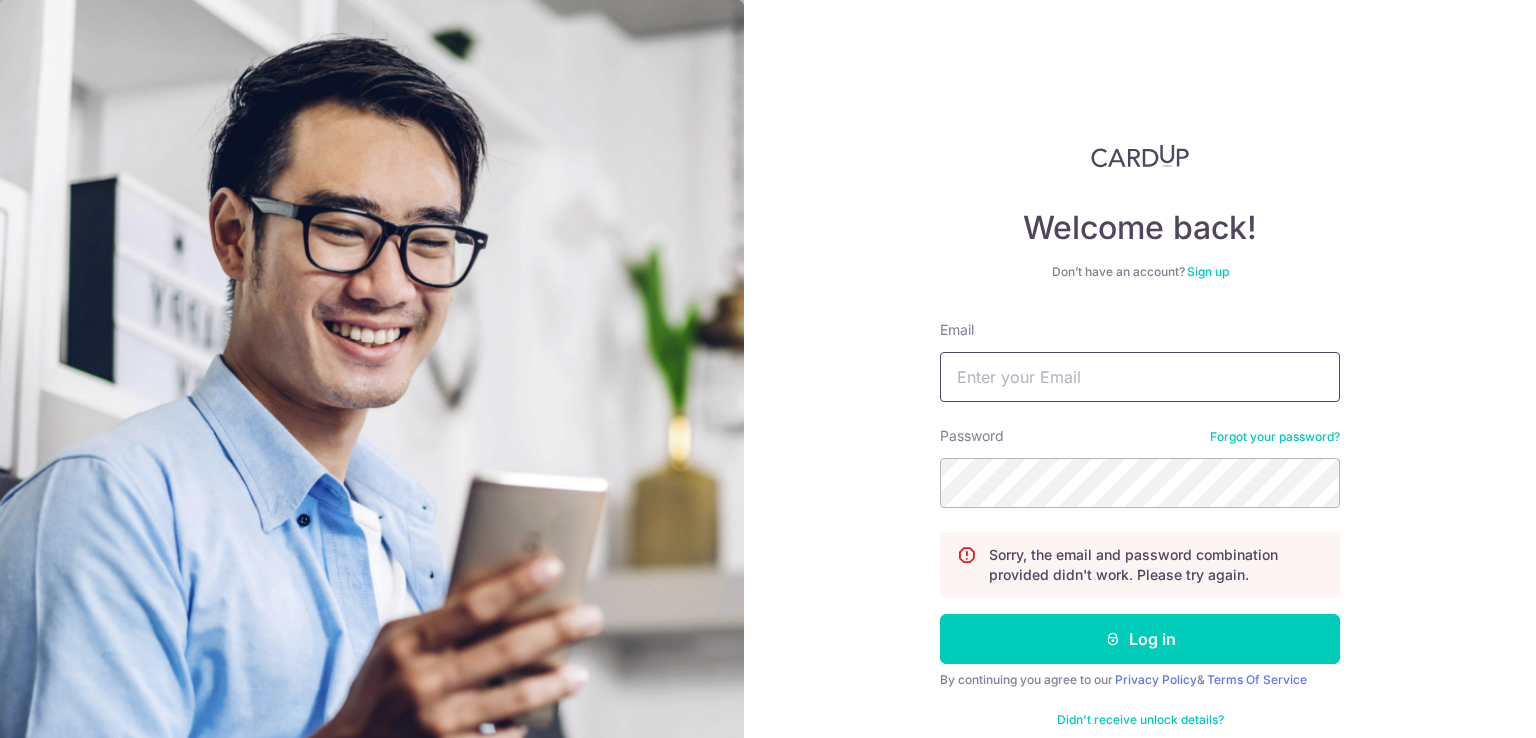 click on "Email" at bounding box center (1140, 377) 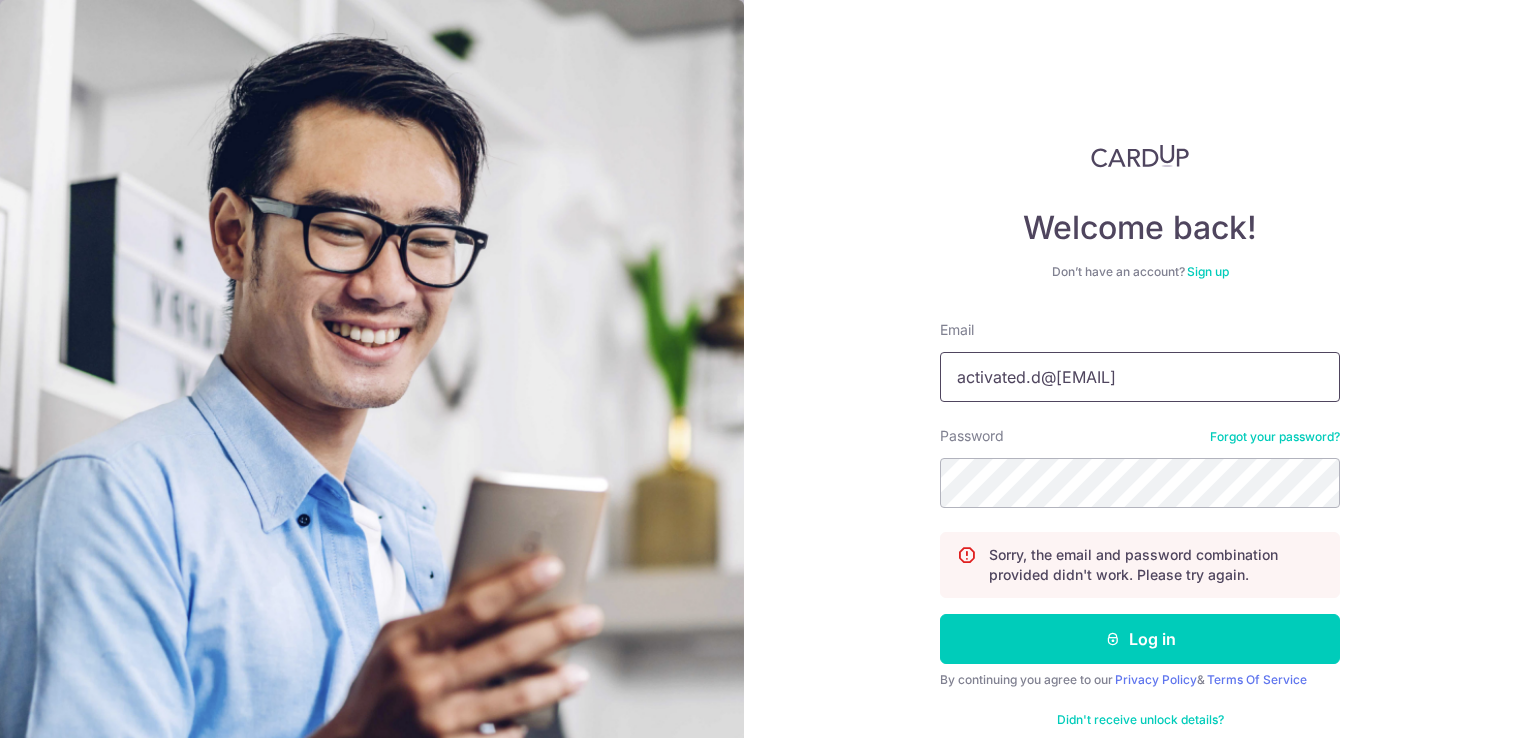 type on "[USERNAME]@[EXAMPLE.COM]" 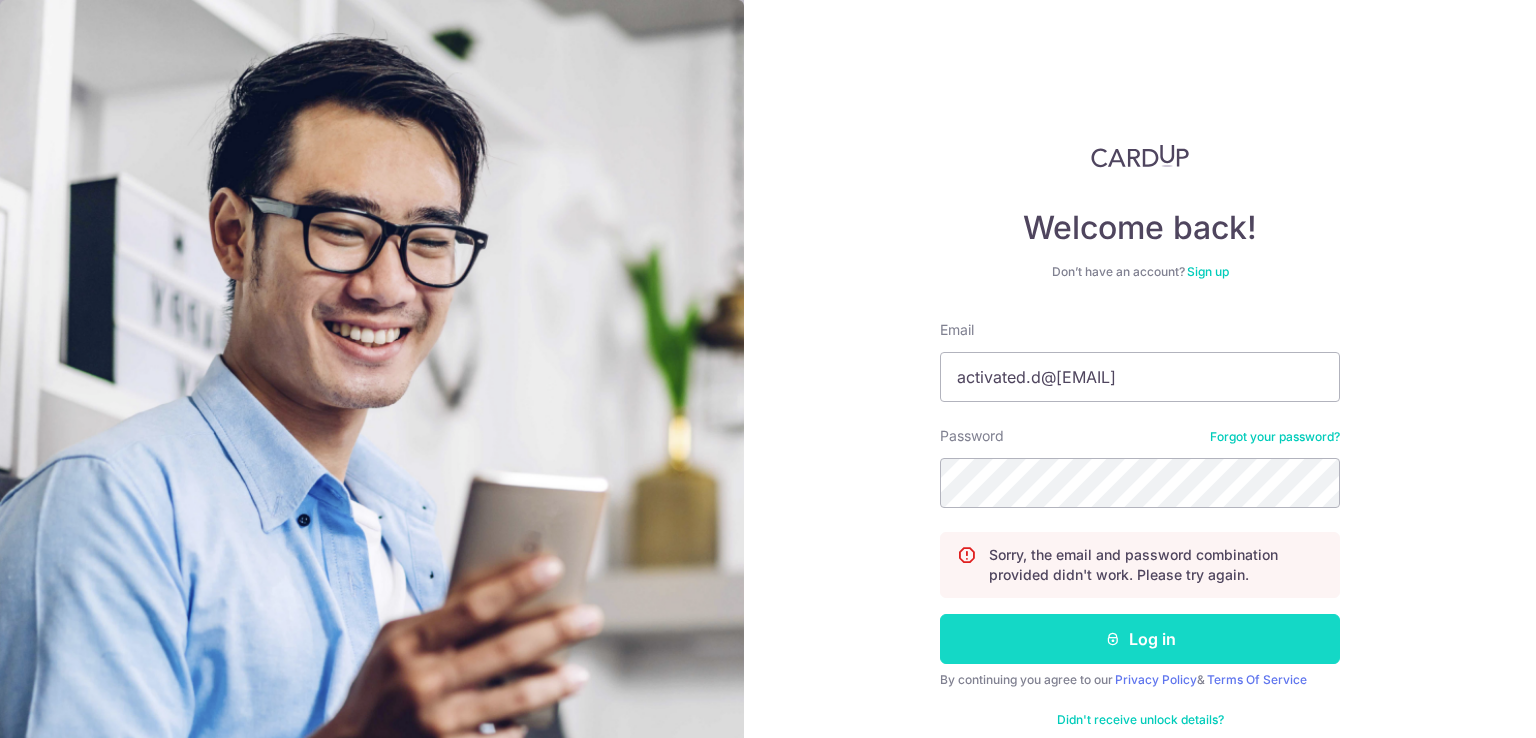 click on "Log in" at bounding box center (1140, 639) 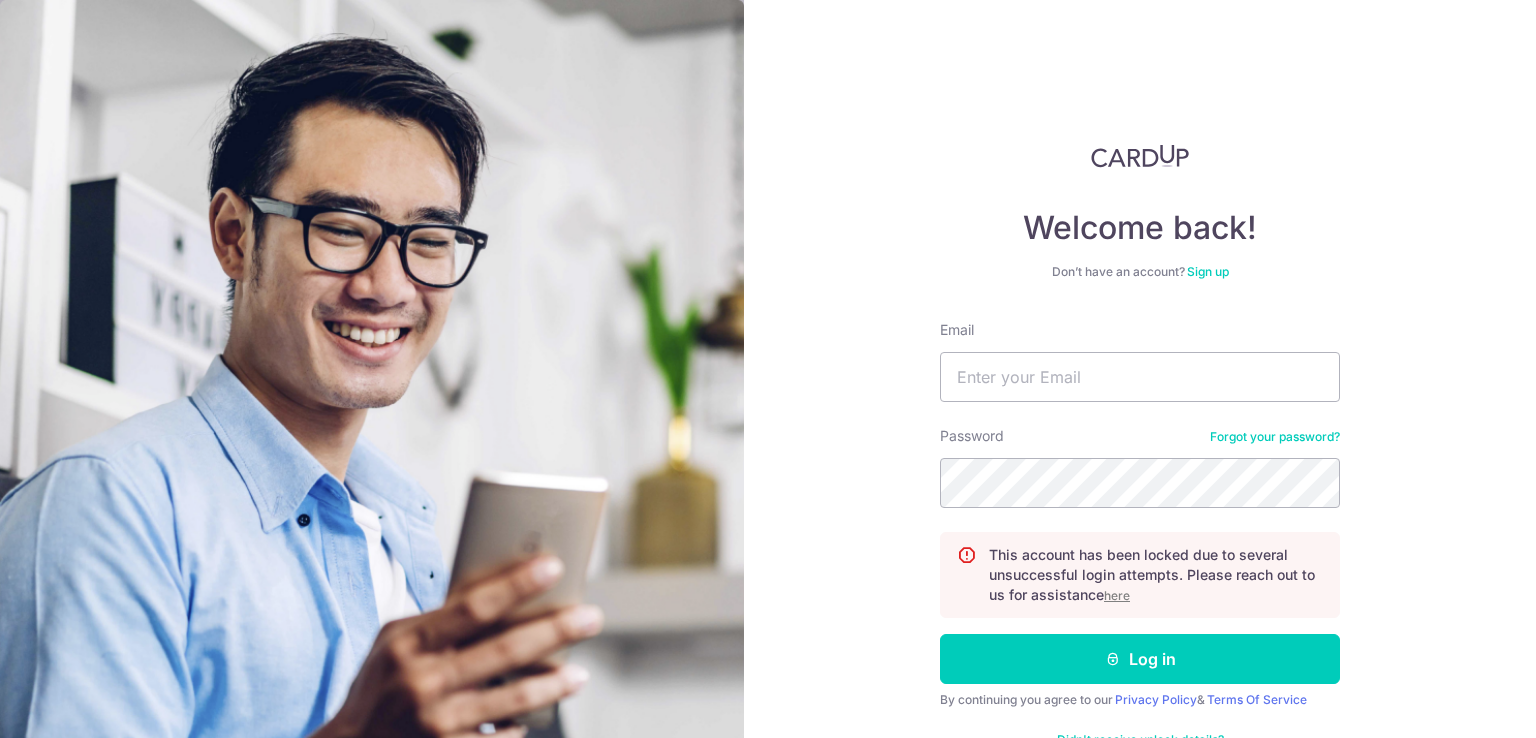 scroll, scrollTop: 0, scrollLeft: 0, axis: both 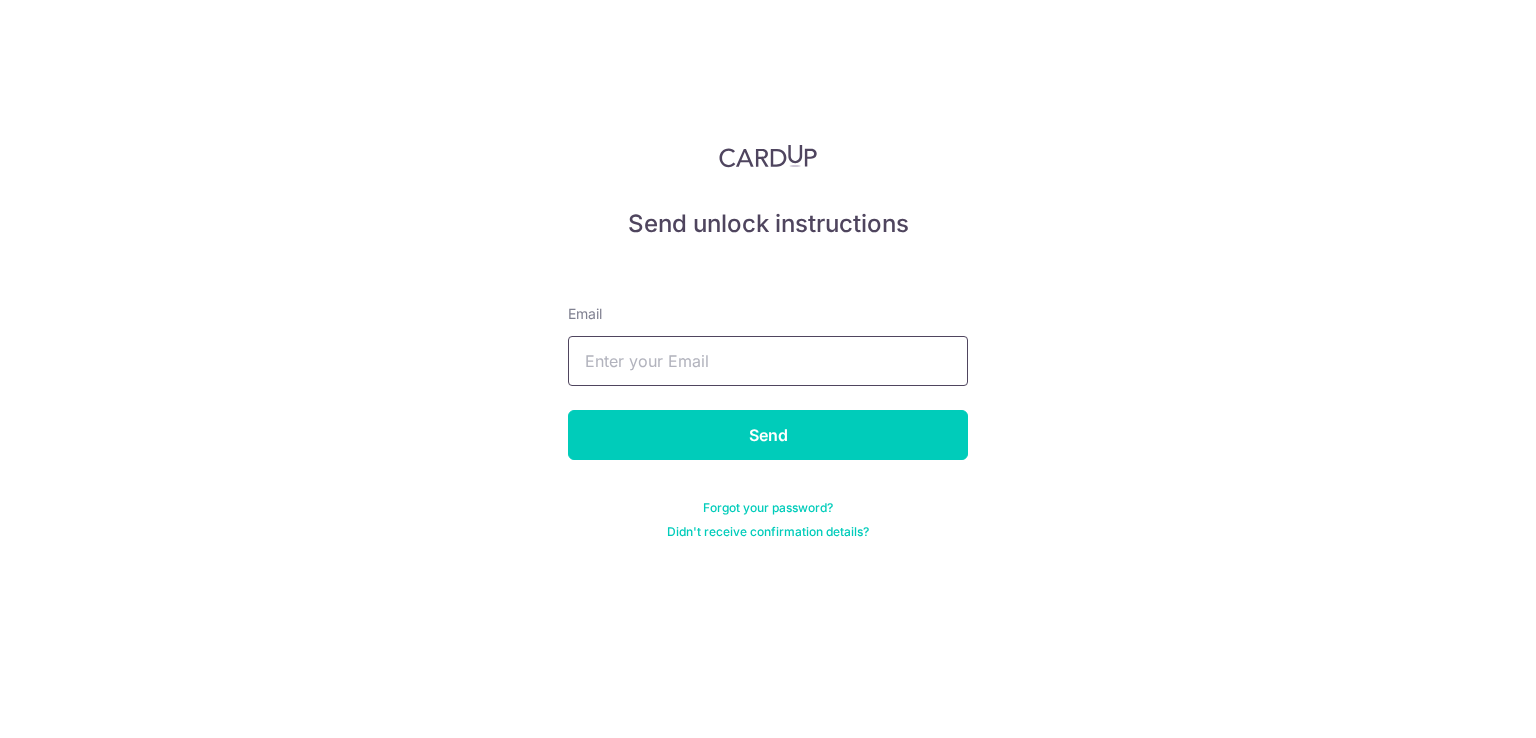 click at bounding box center (768, 361) 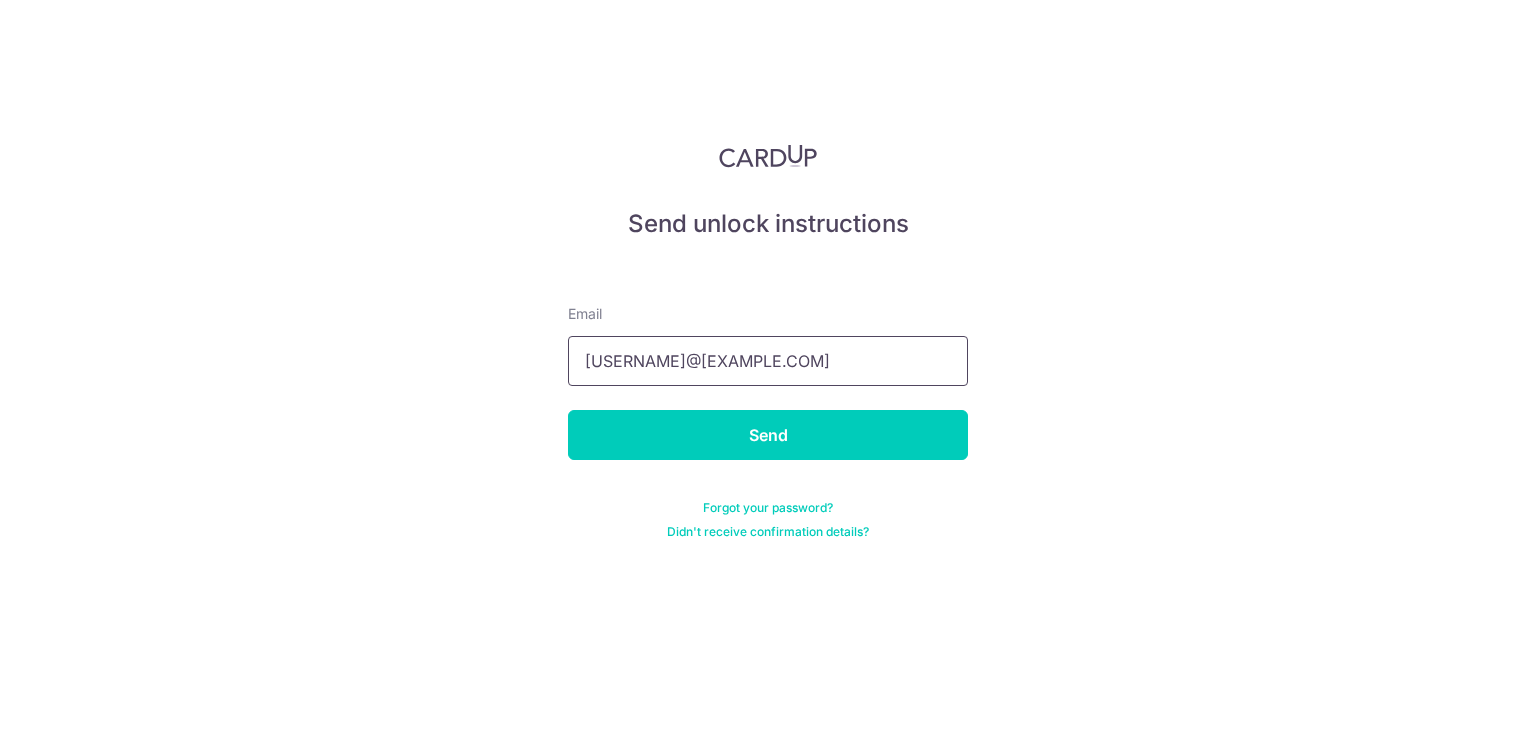 type on "activated.d@gmail.com" 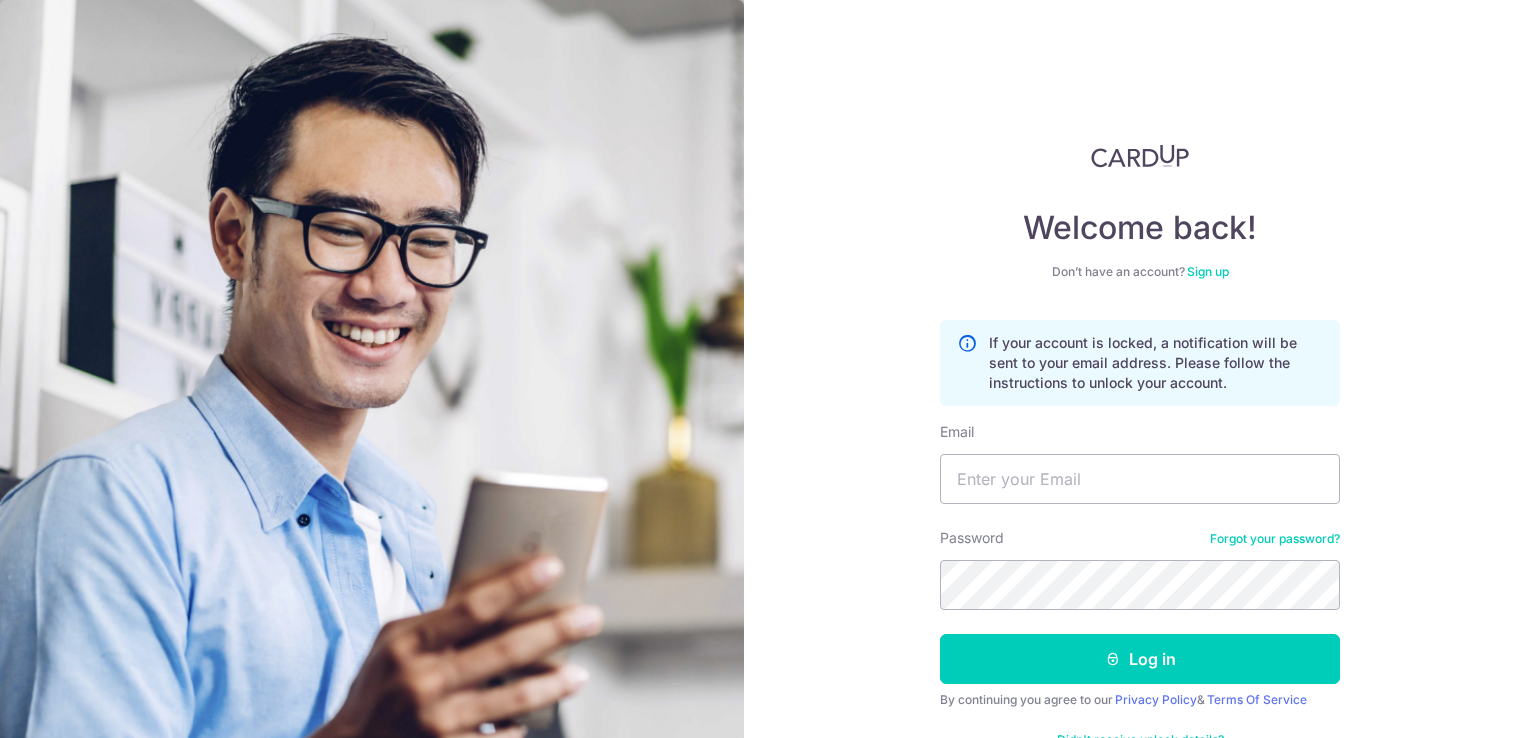 scroll, scrollTop: 0, scrollLeft: 0, axis: both 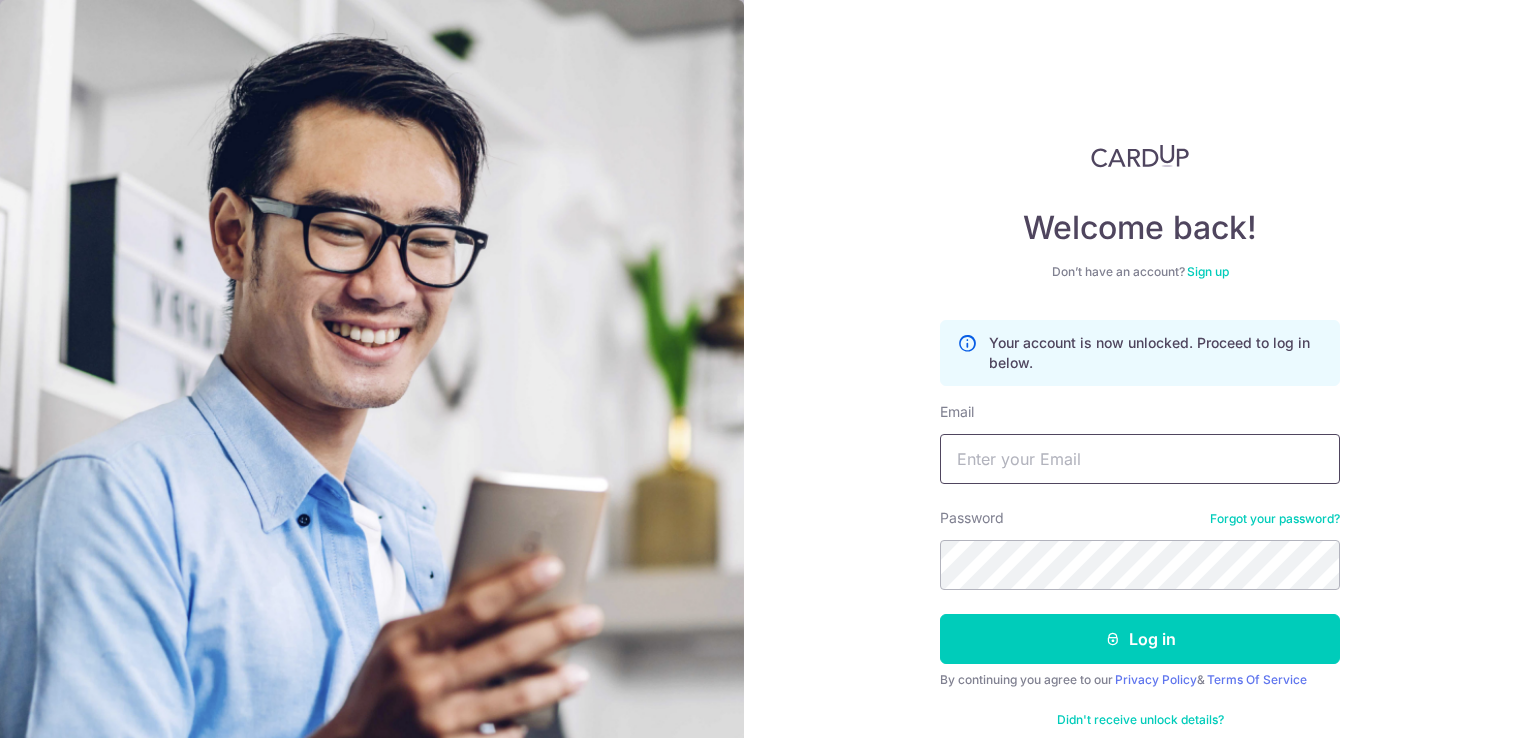 click on "Email" at bounding box center [1140, 459] 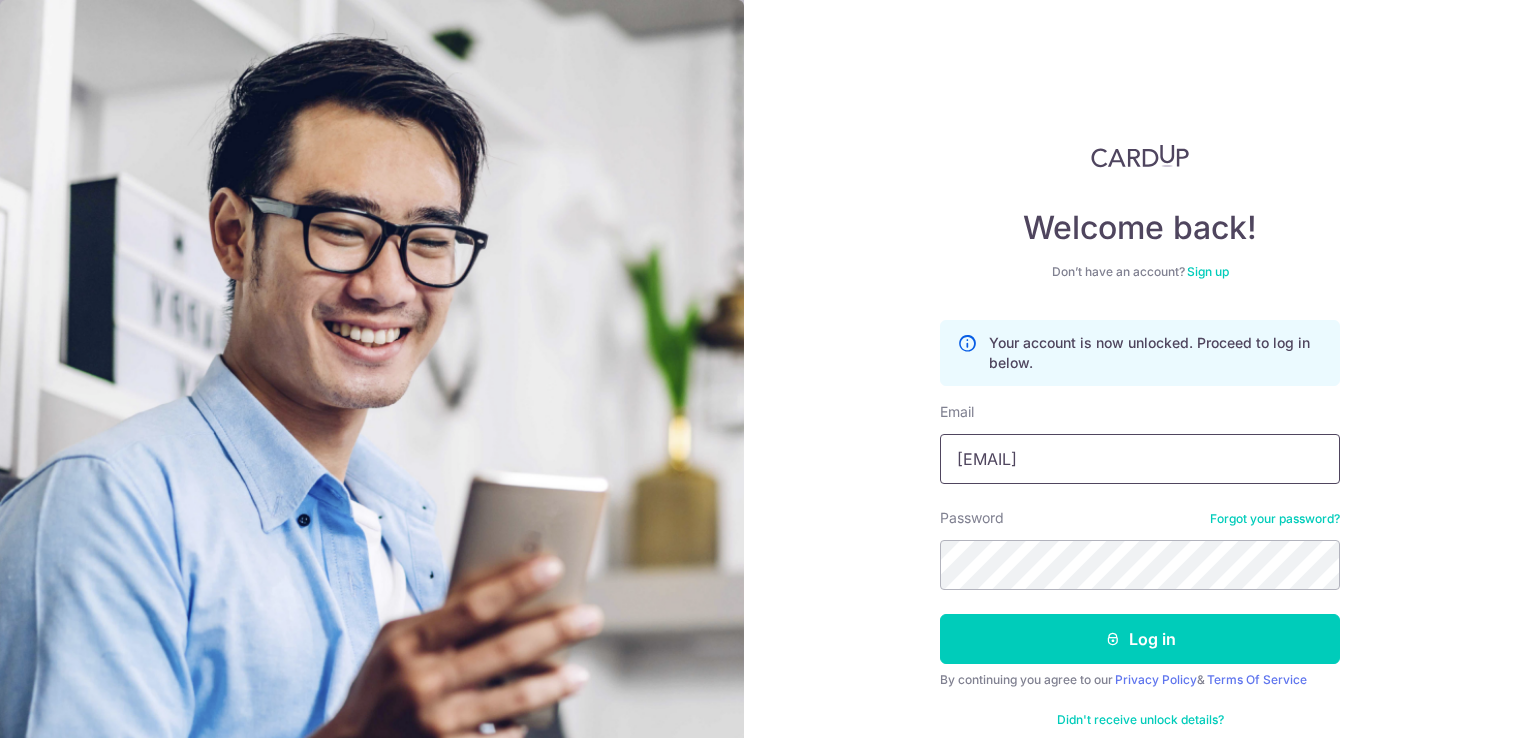 type on "[EMAIL]" 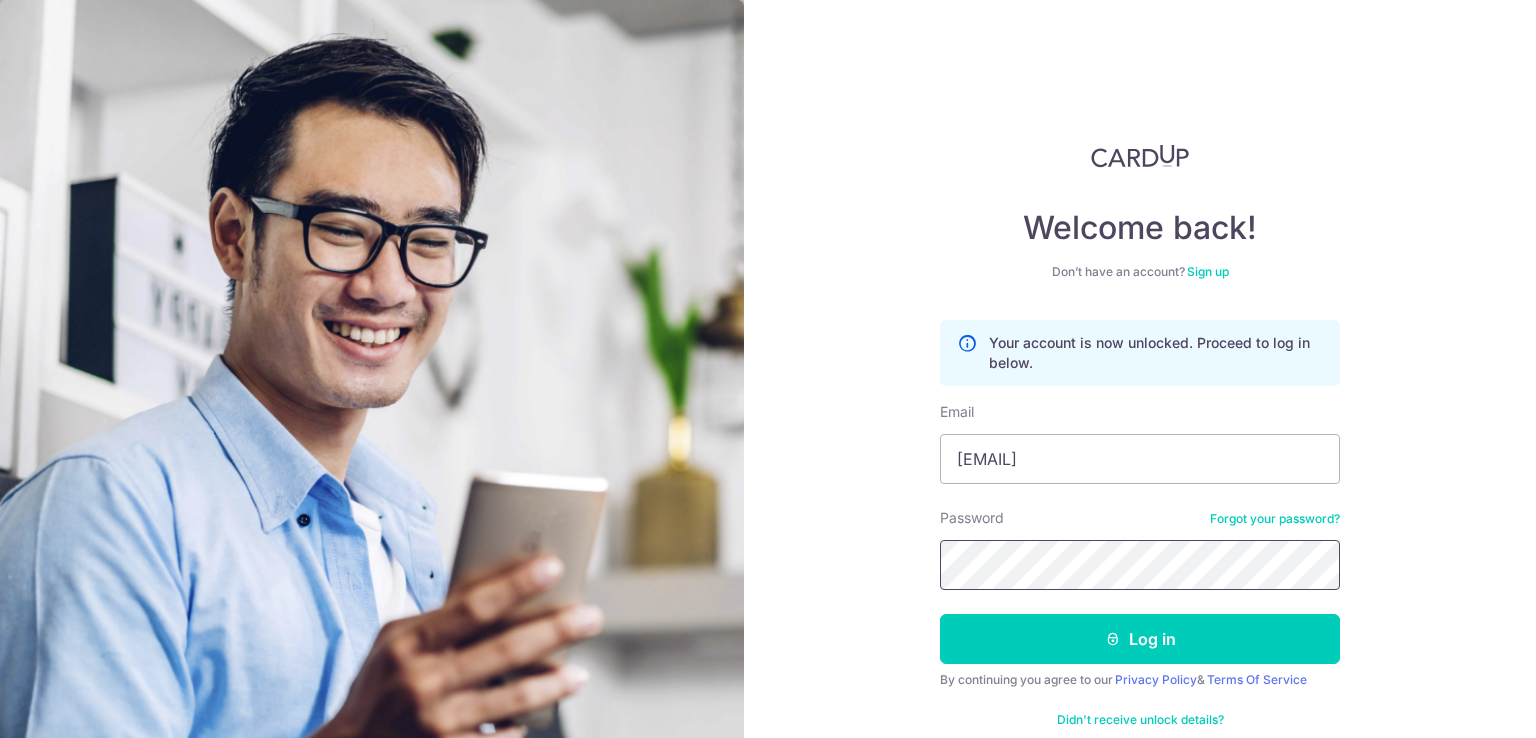 click on "Welcome back!
Don’t have an account?  Sign up
Your account is now unlocked. Proceed to log in below.
Email
activated.d@gmail.com
Password
Forgot your password?
Log in
By continuing you agree to our
Privacy Policy
&  Terms Of Service
Didn't receive unlock details?
Haven't confirmed your email?" at bounding box center (768, 369) 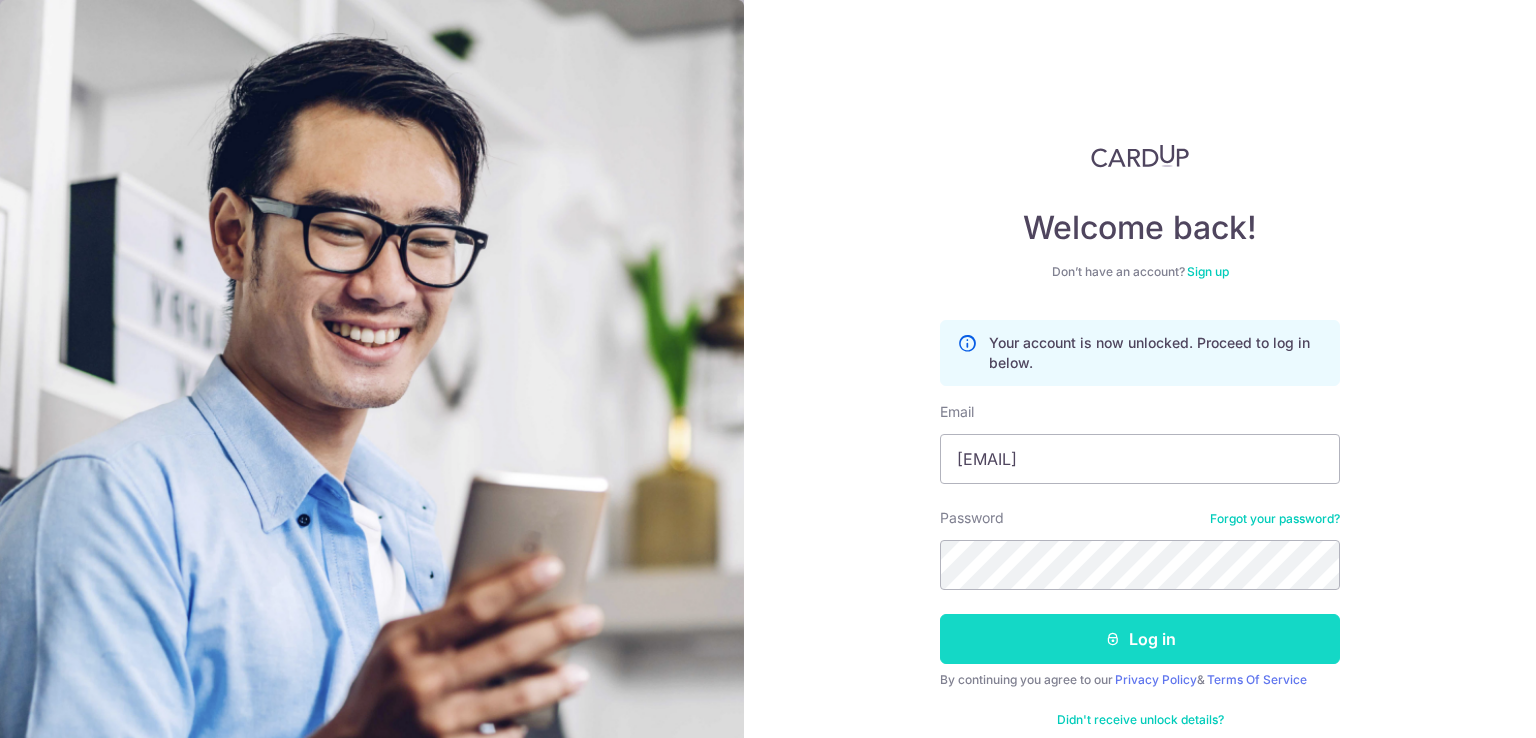 click on "Log in" at bounding box center [1140, 639] 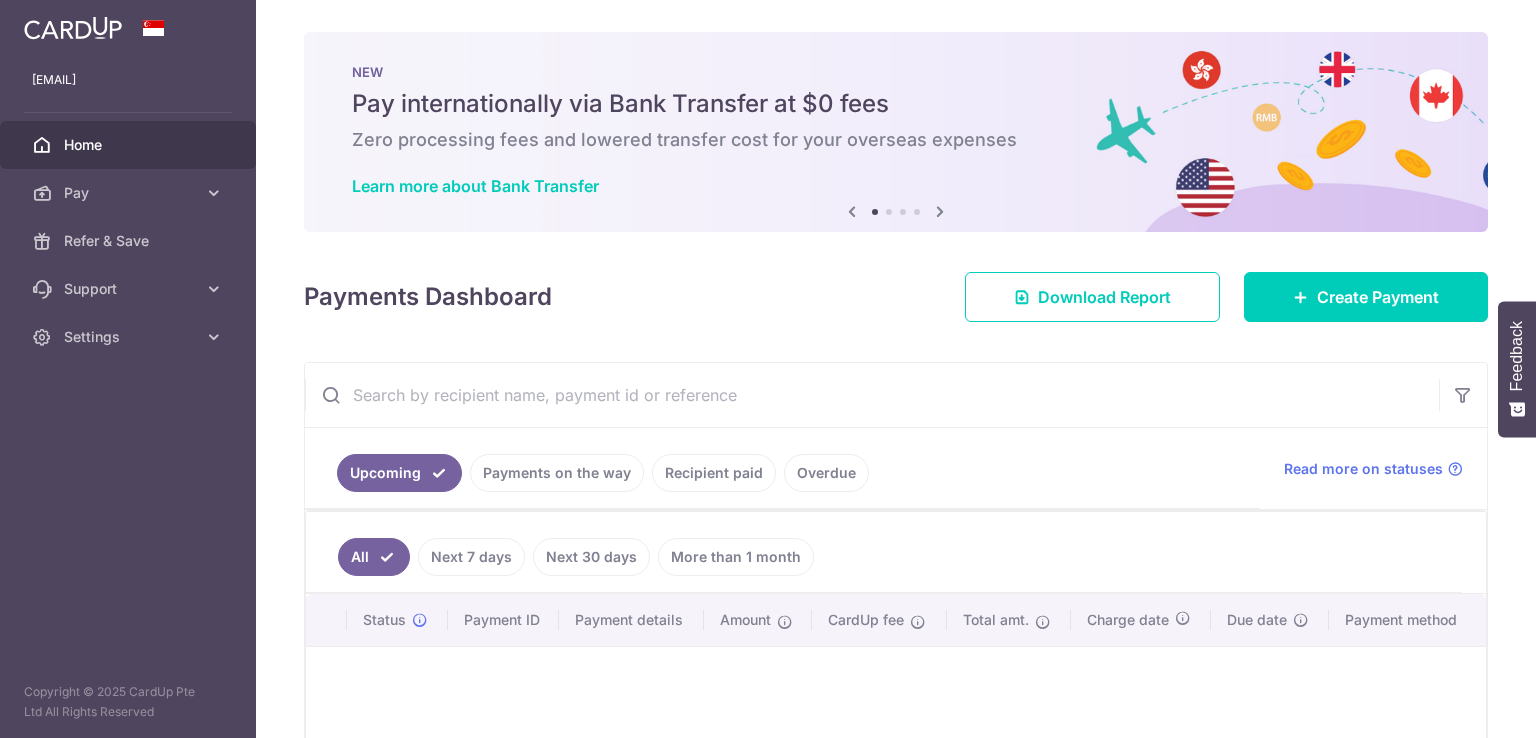 scroll, scrollTop: 0, scrollLeft: 0, axis: both 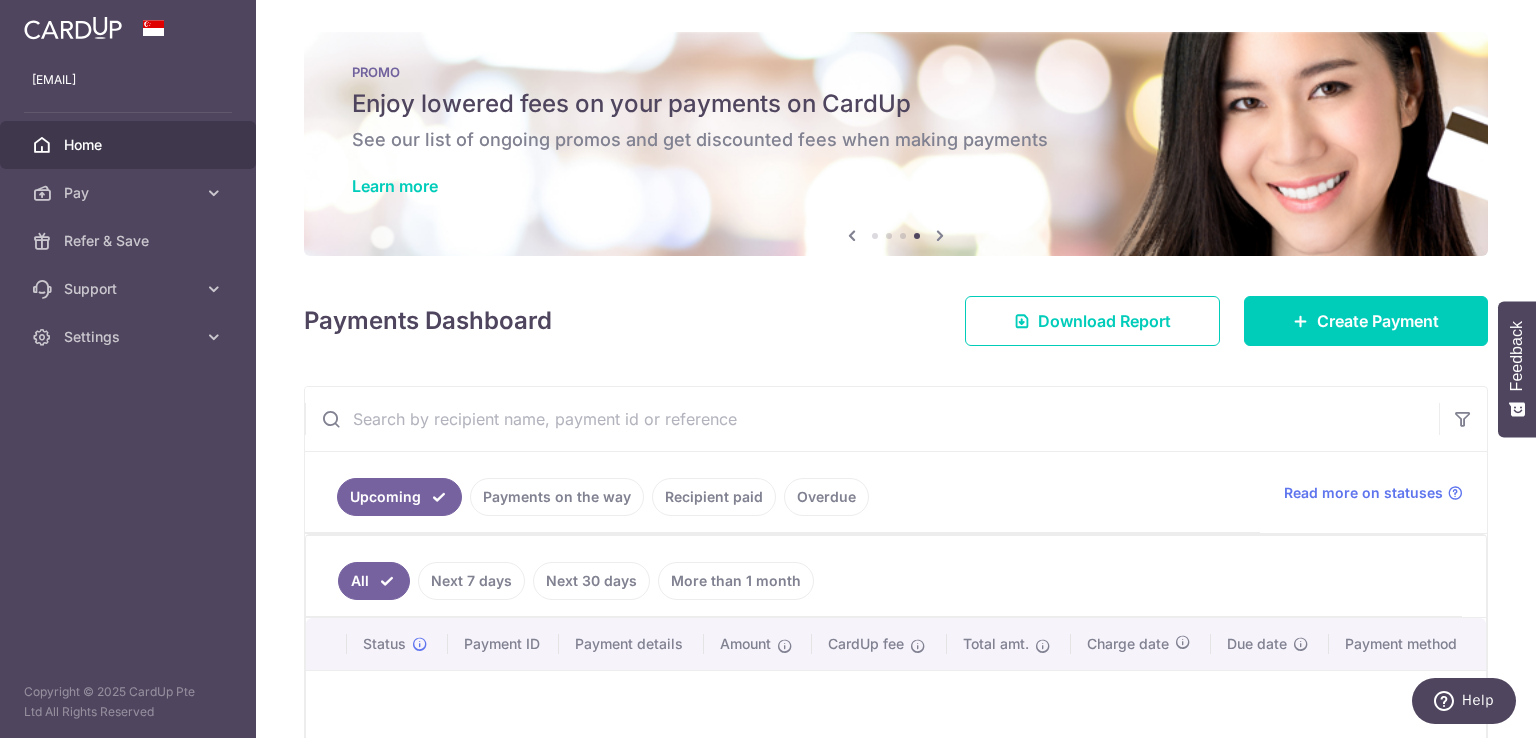 click at bounding box center (903, 236) 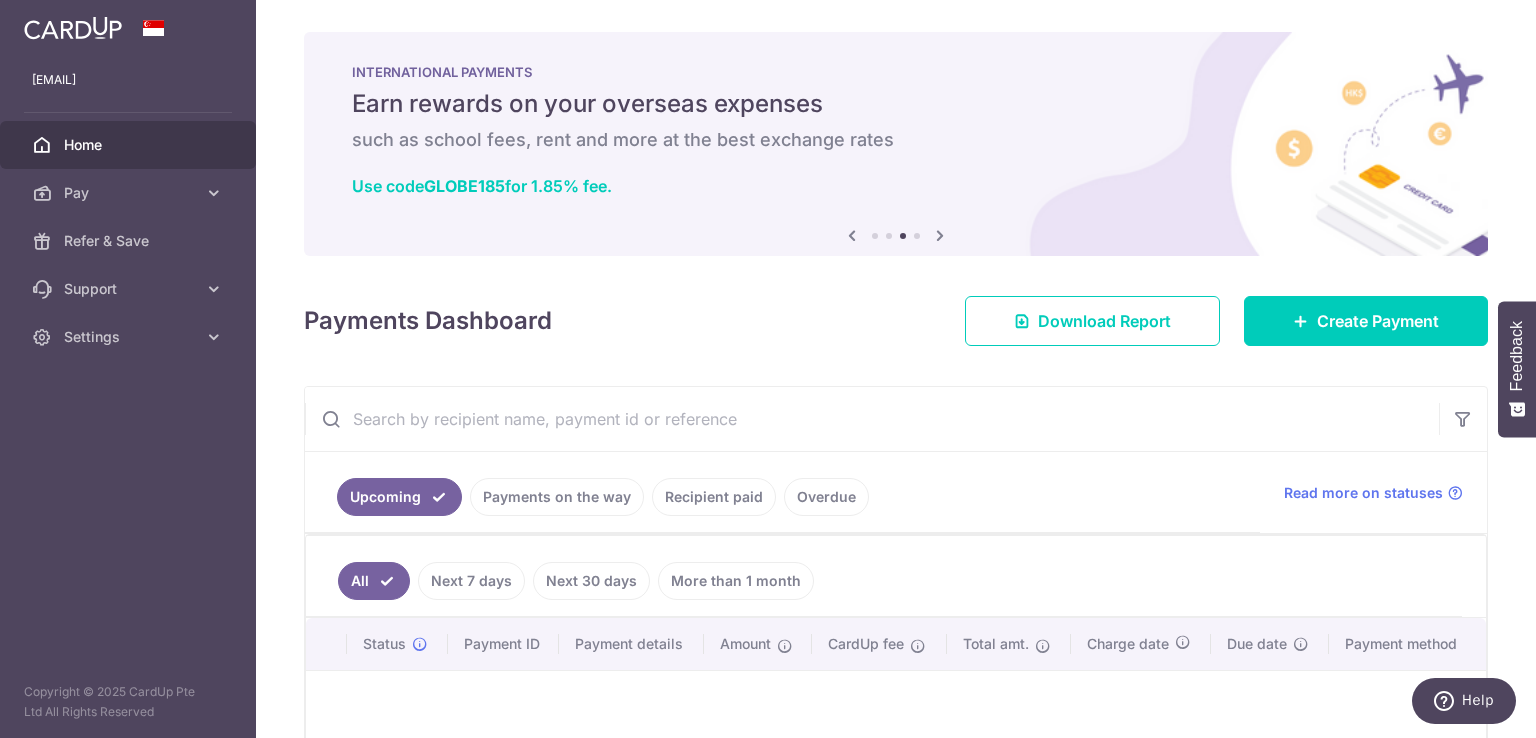 click at bounding box center [889, 236] 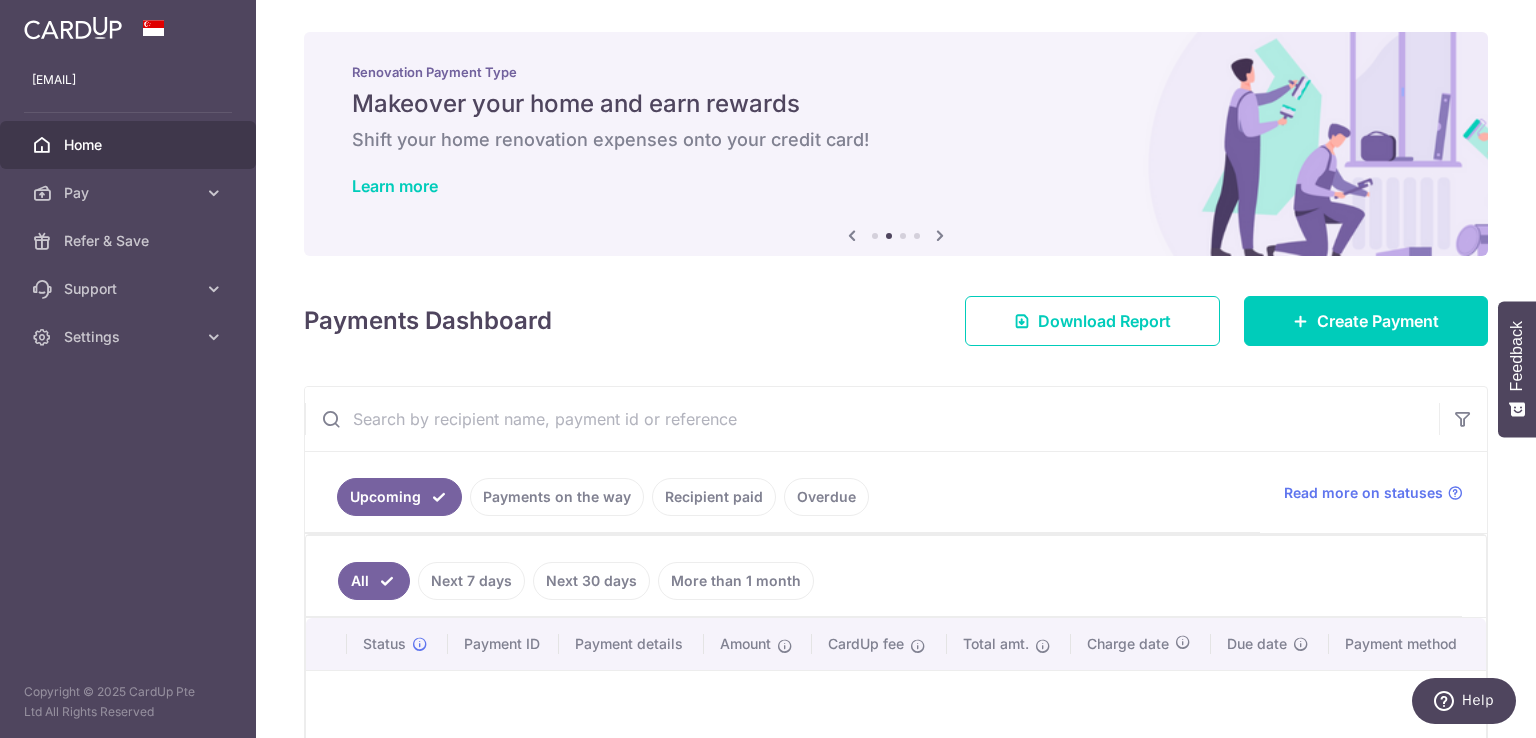 click at bounding box center [875, 236] 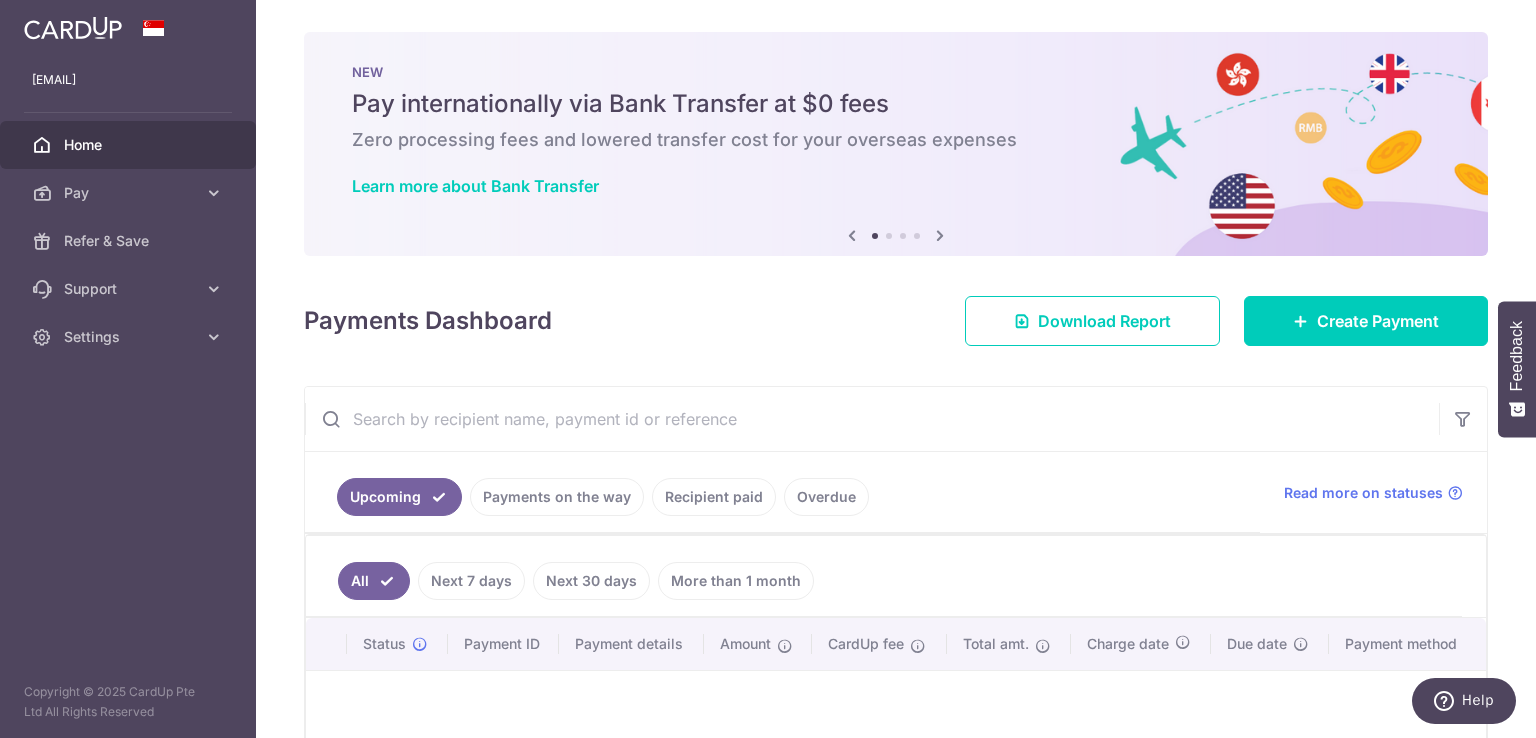 click on "Previous
Next" at bounding box center (896, 236) 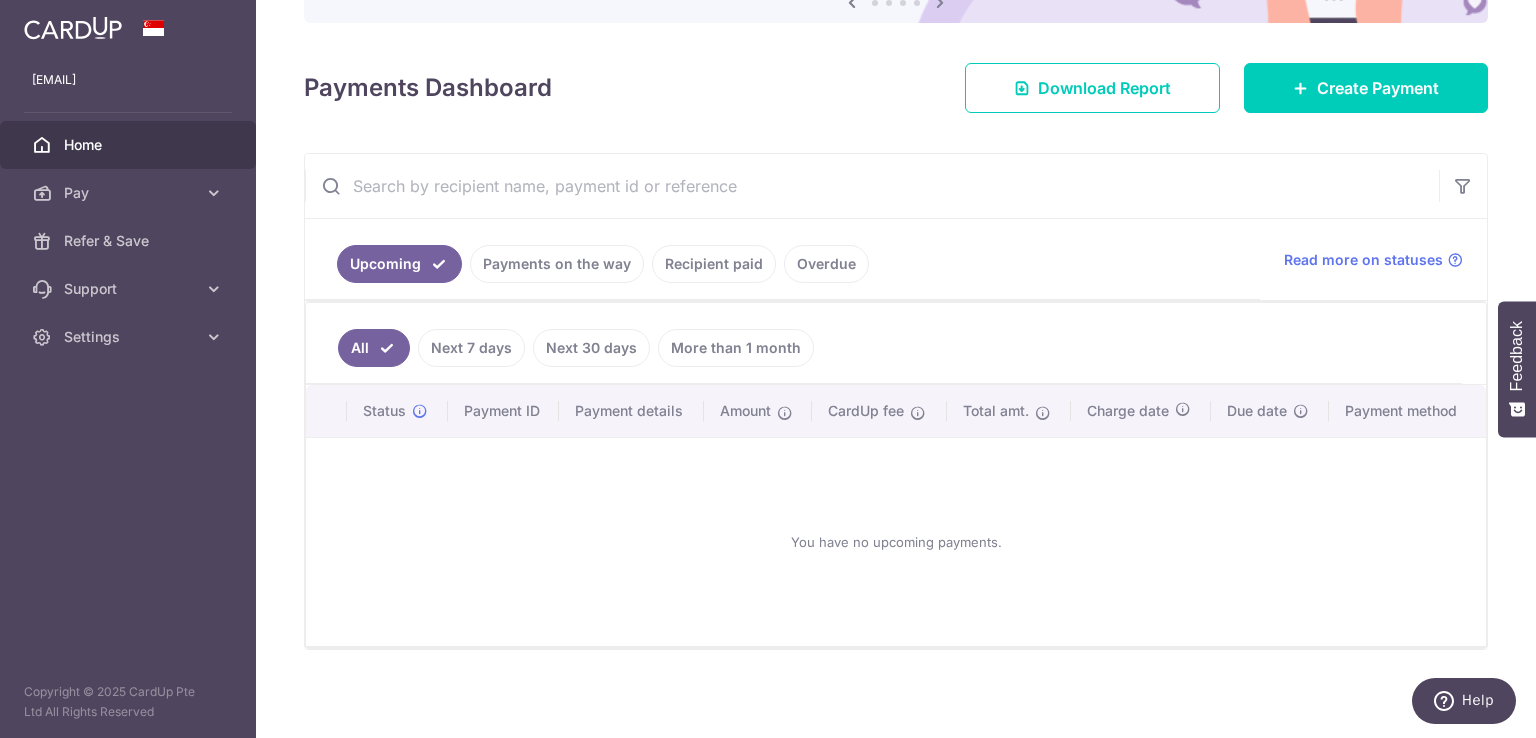 scroll, scrollTop: 236, scrollLeft: 0, axis: vertical 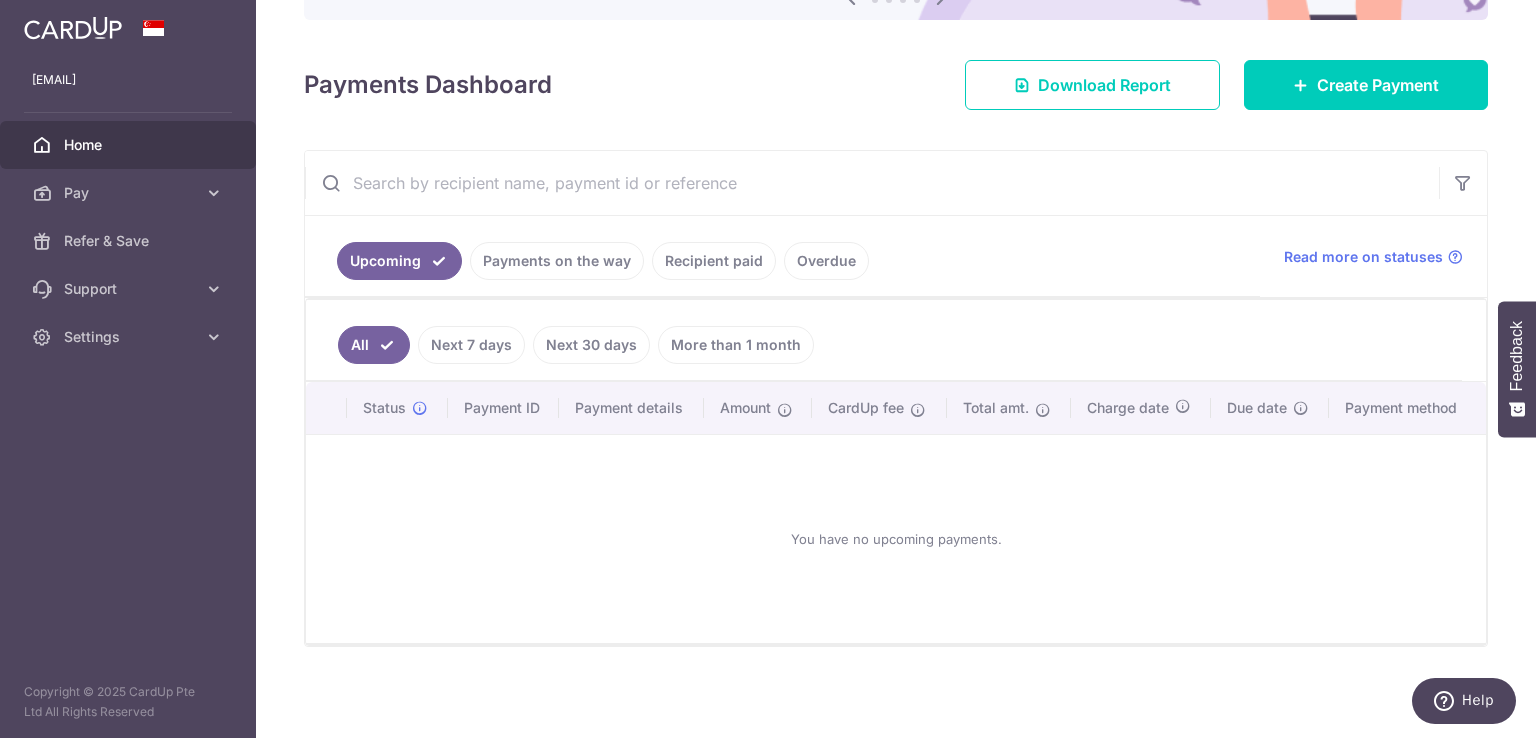 click on "Recipient paid" at bounding box center (714, 261) 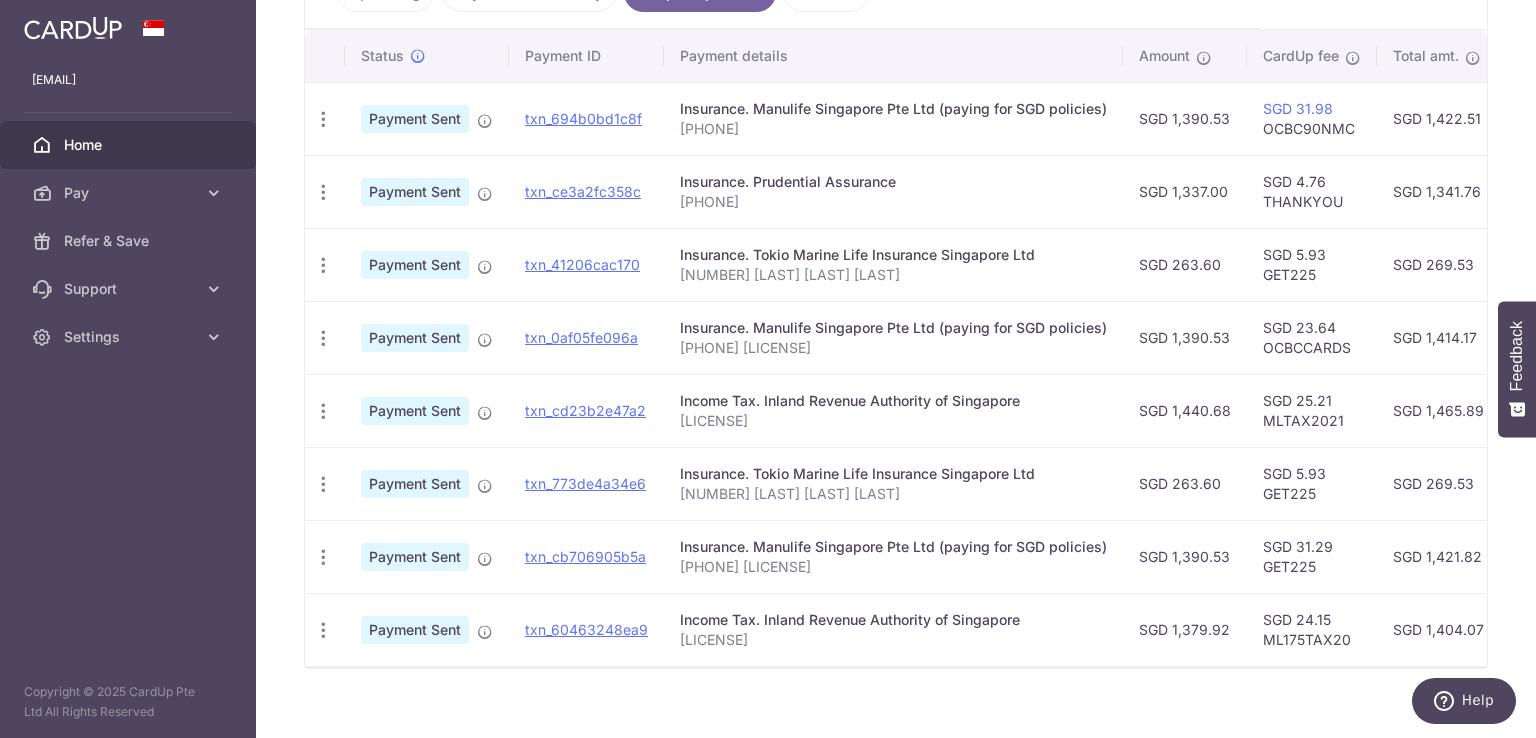 scroll, scrollTop: 536, scrollLeft: 0, axis: vertical 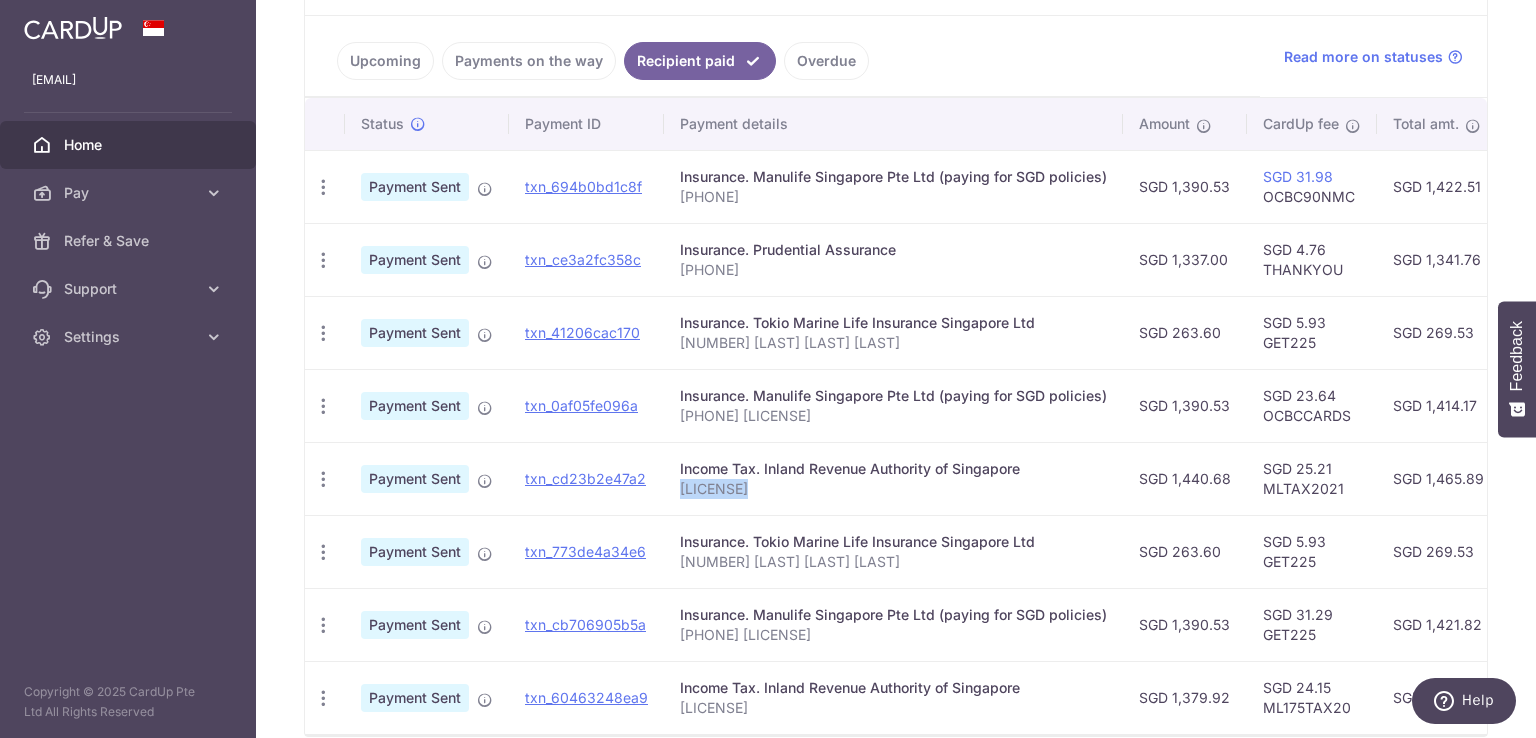 drag, startPoint x: 665, startPoint y: 484, endPoint x: 736, endPoint y: 482, distance: 71.02816 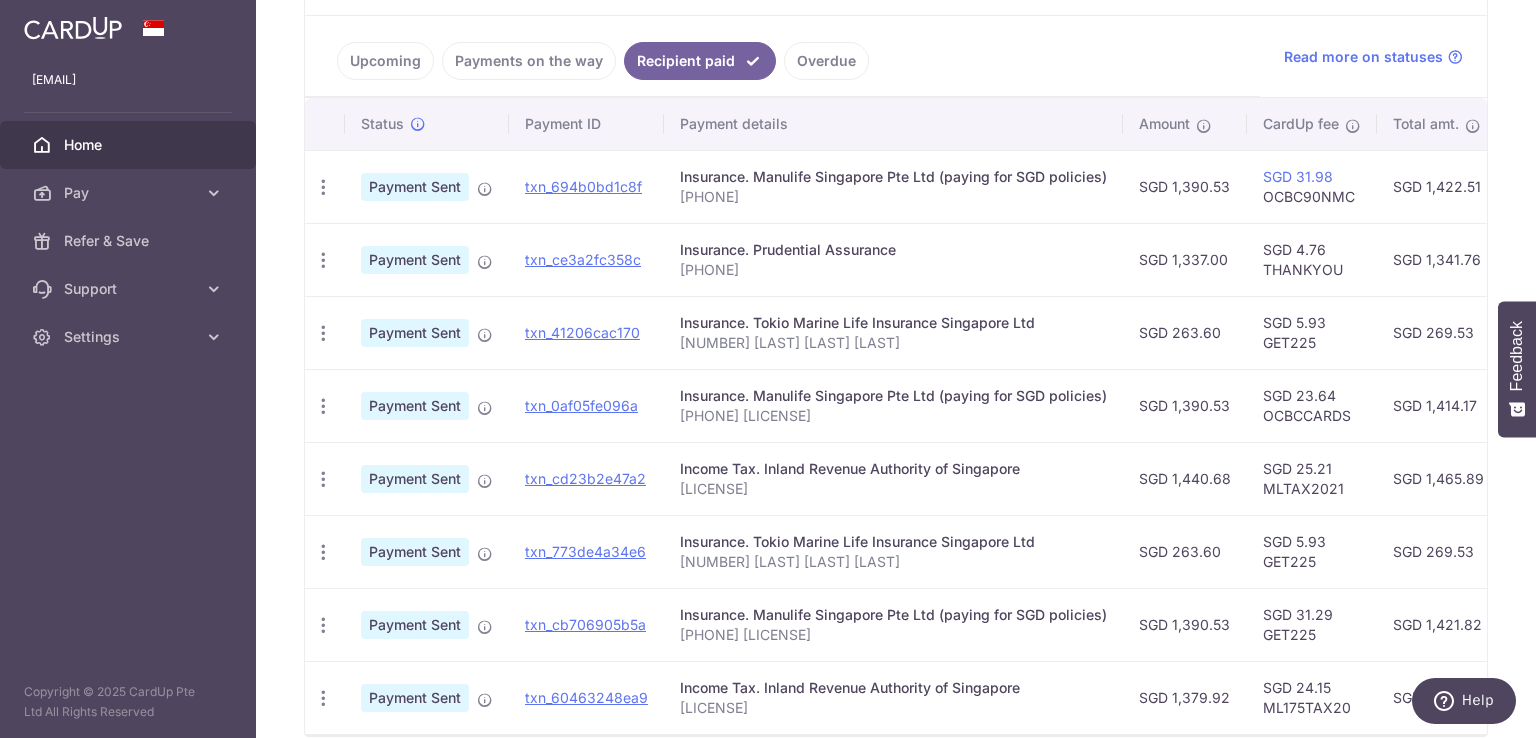 scroll, scrollTop: 0, scrollLeft: 0, axis: both 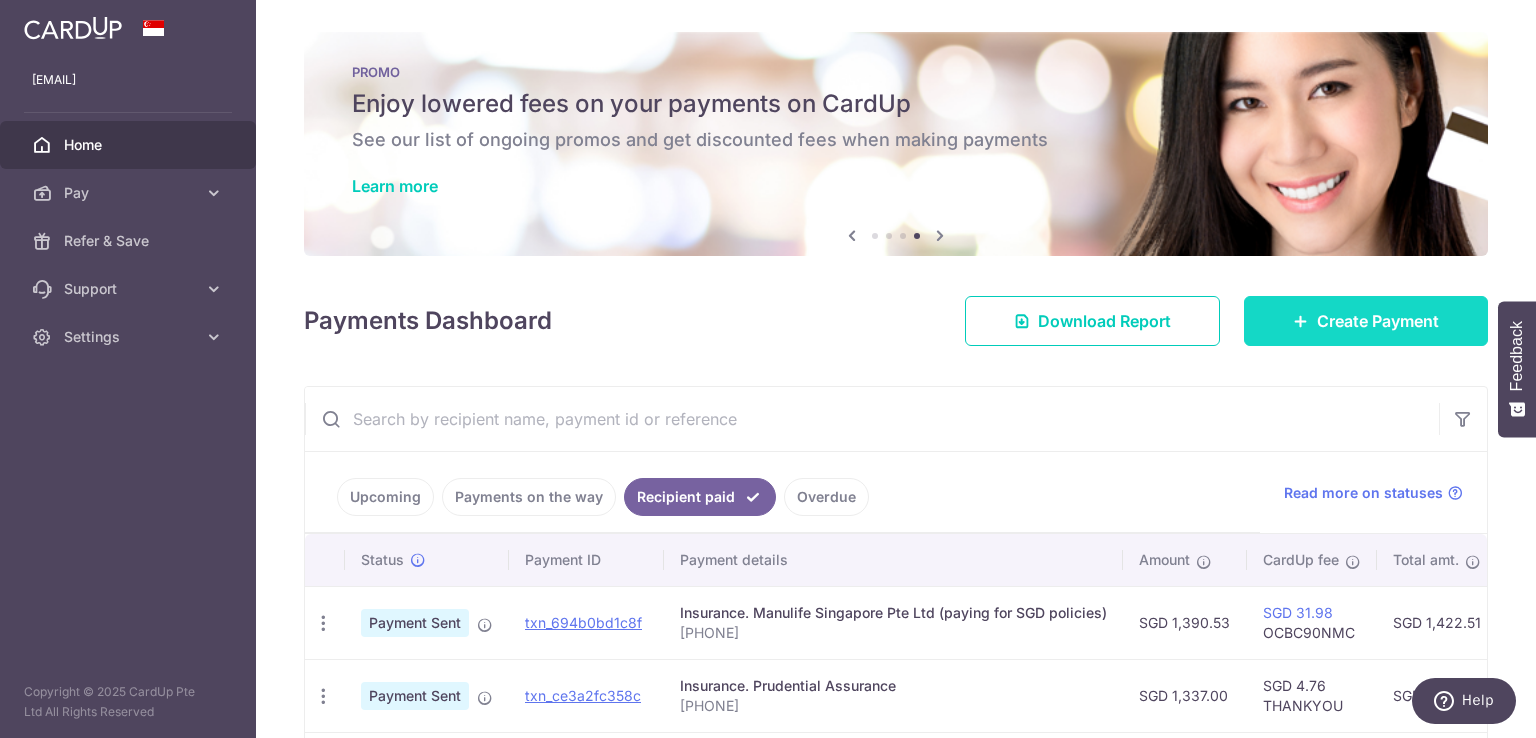 click on "Create Payment" at bounding box center [1378, 321] 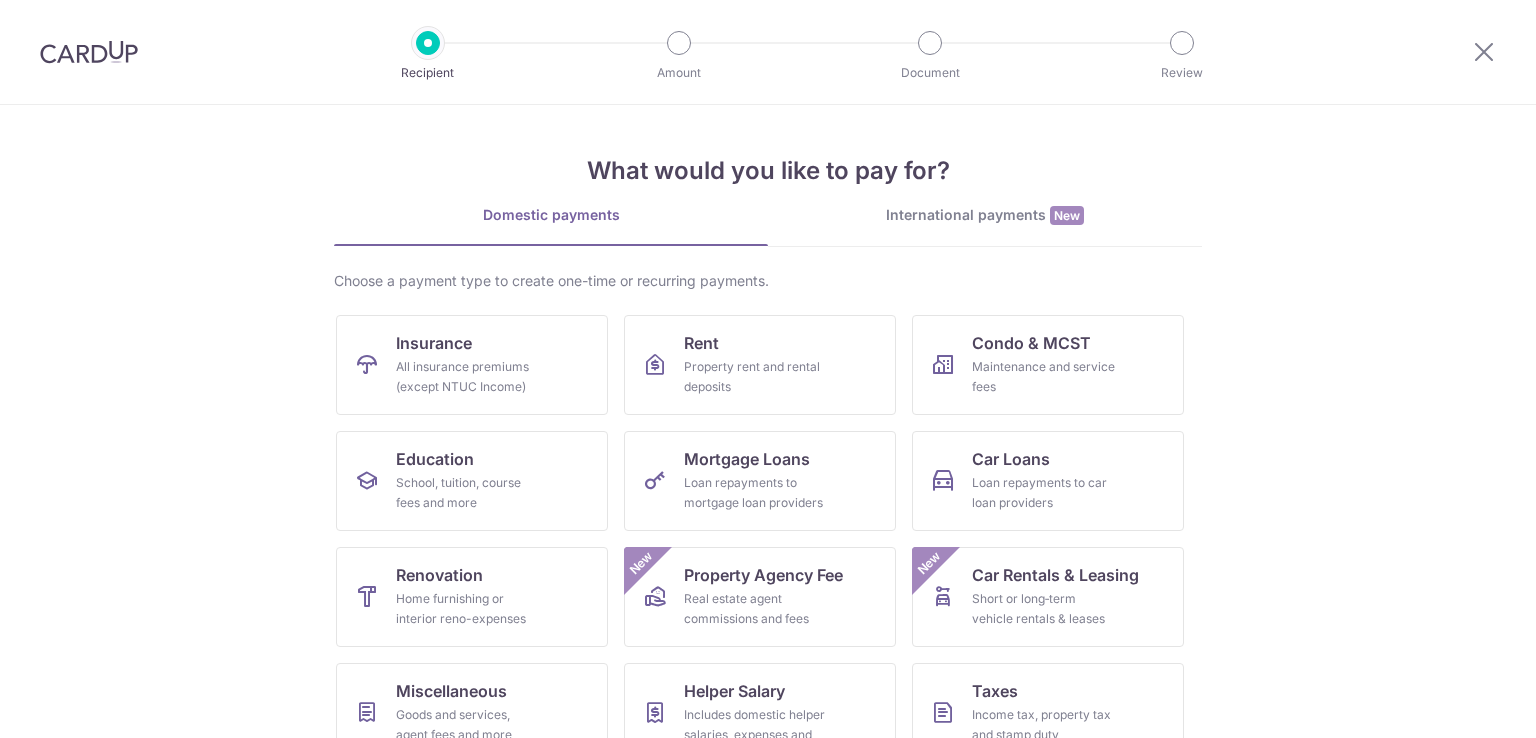 scroll, scrollTop: 0, scrollLeft: 0, axis: both 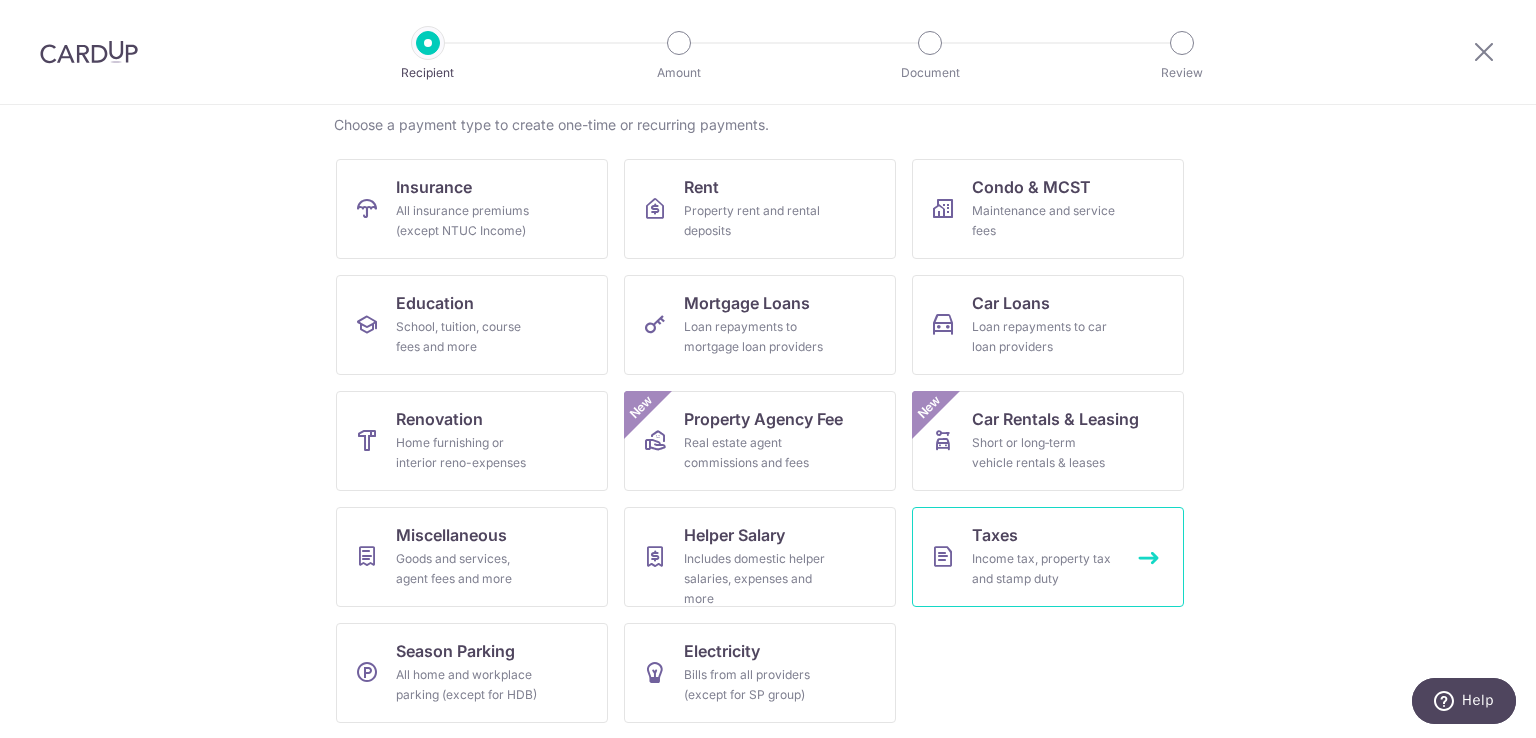 click on "Taxes Income tax, property tax and stamp duty" at bounding box center [1048, 557] 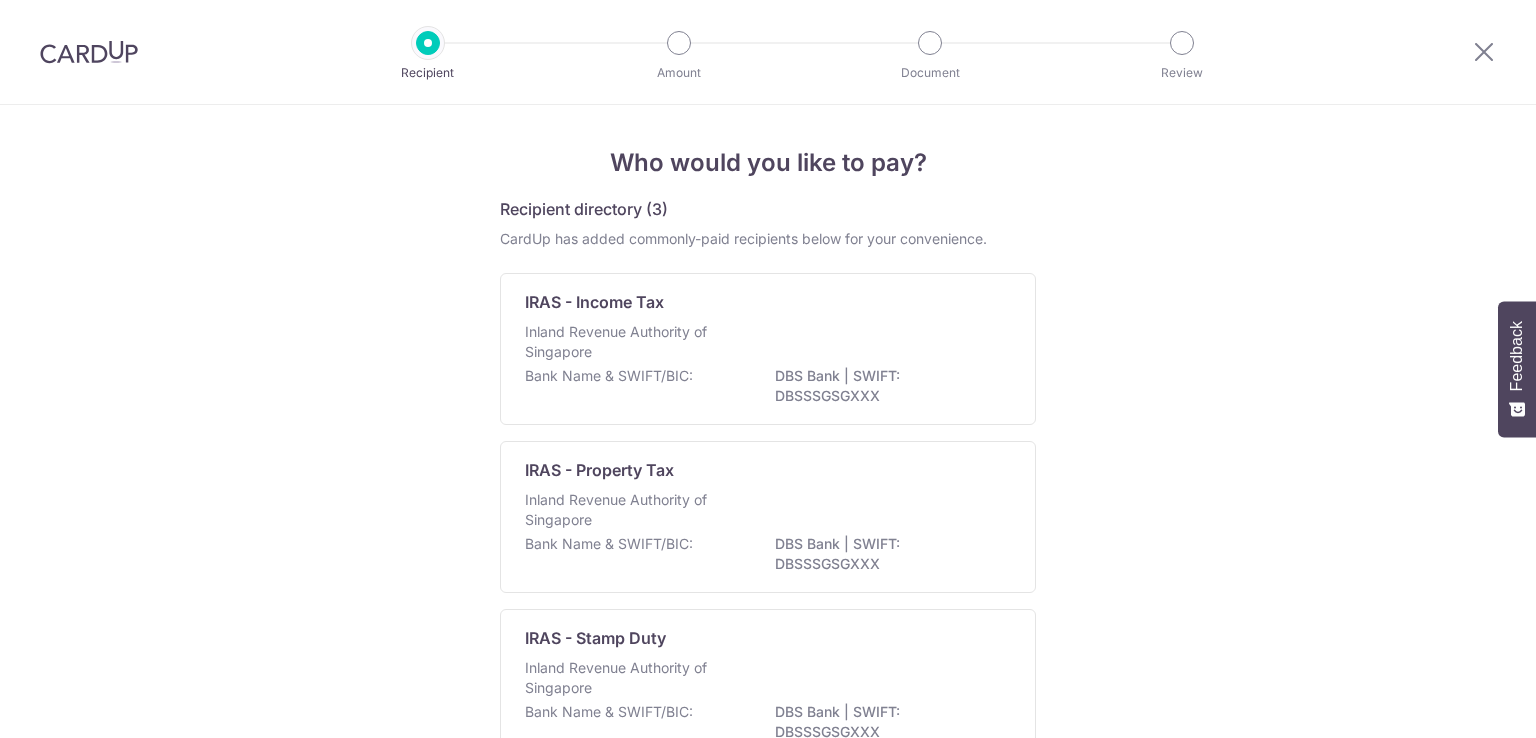 scroll, scrollTop: 0, scrollLeft: 0, axis: both 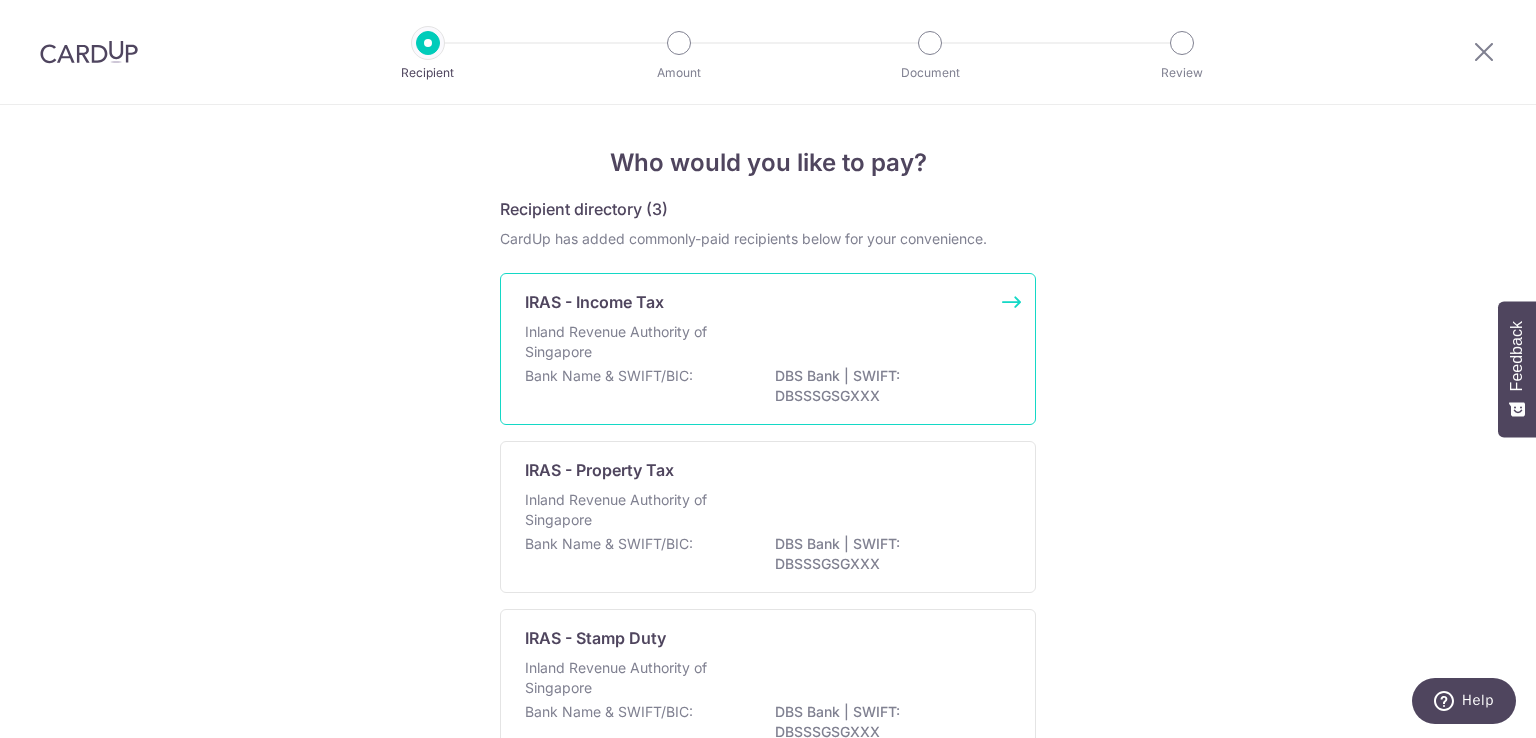 click on "Inland Revenue Authority of Singapore" at bounding box center [768, 344] 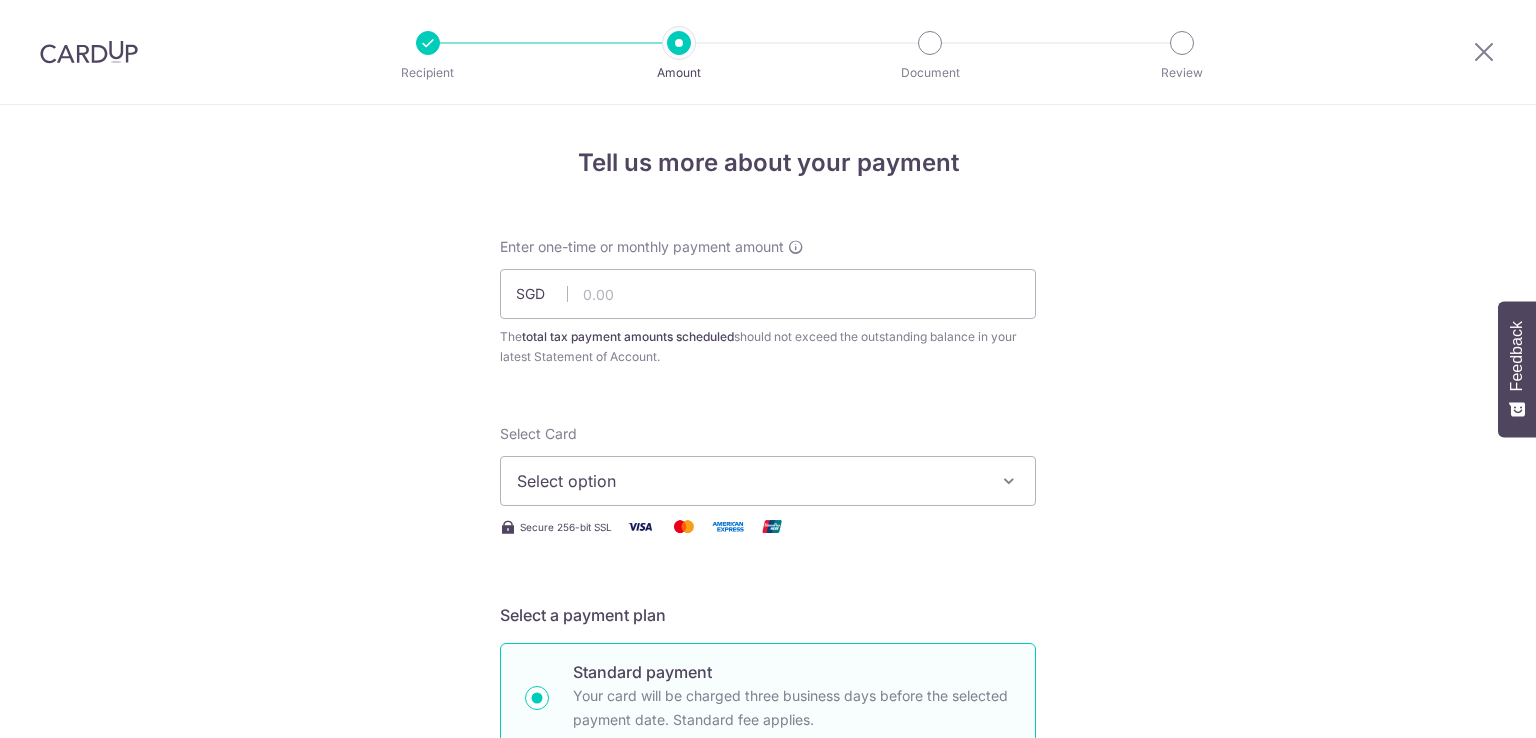 scroll, scrollTop: 0, scrollLeft: 0, axis: both 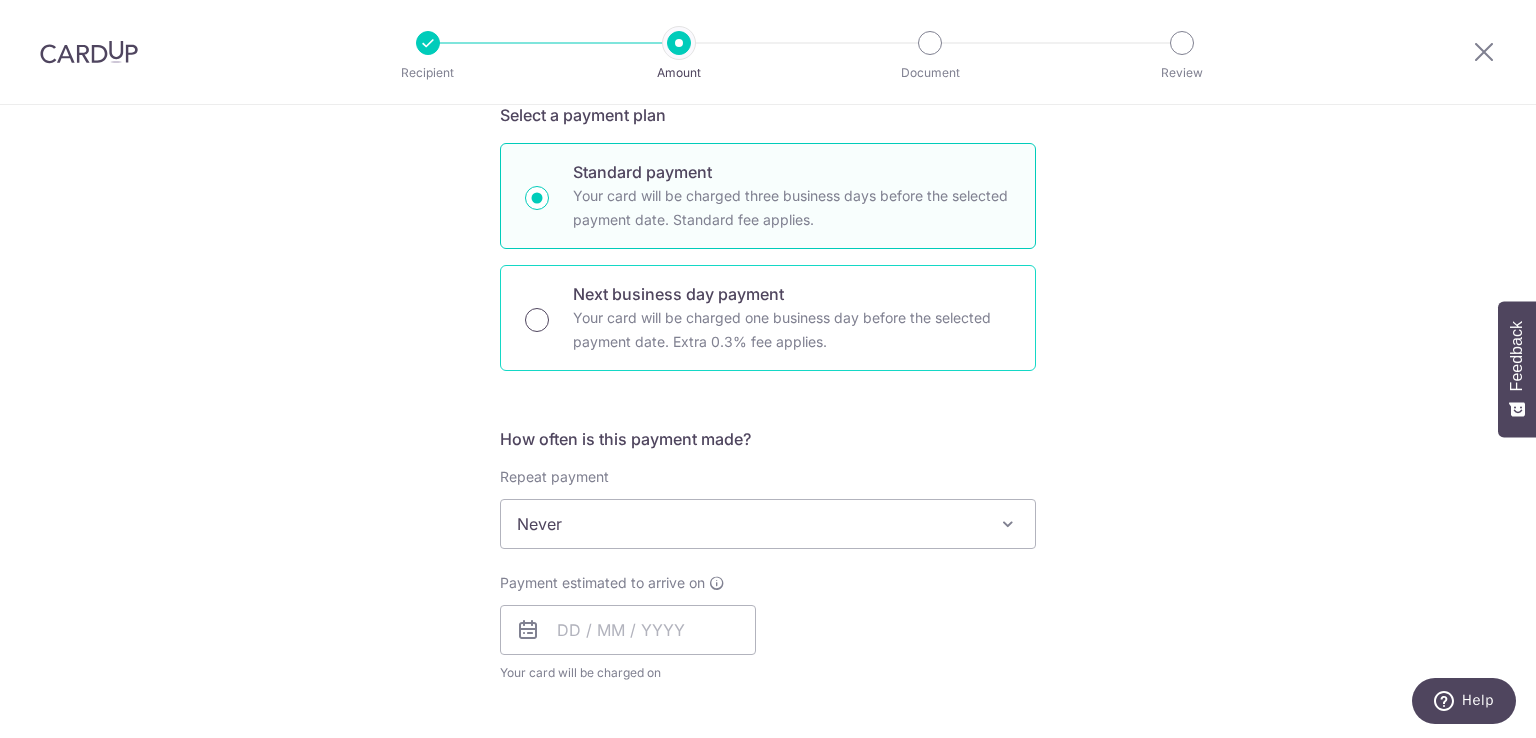 click on "Next business day payment
Your card will be charged one business day before the selected payment date. Extra 0.3% fee applies." at bounding box center [537, 320] 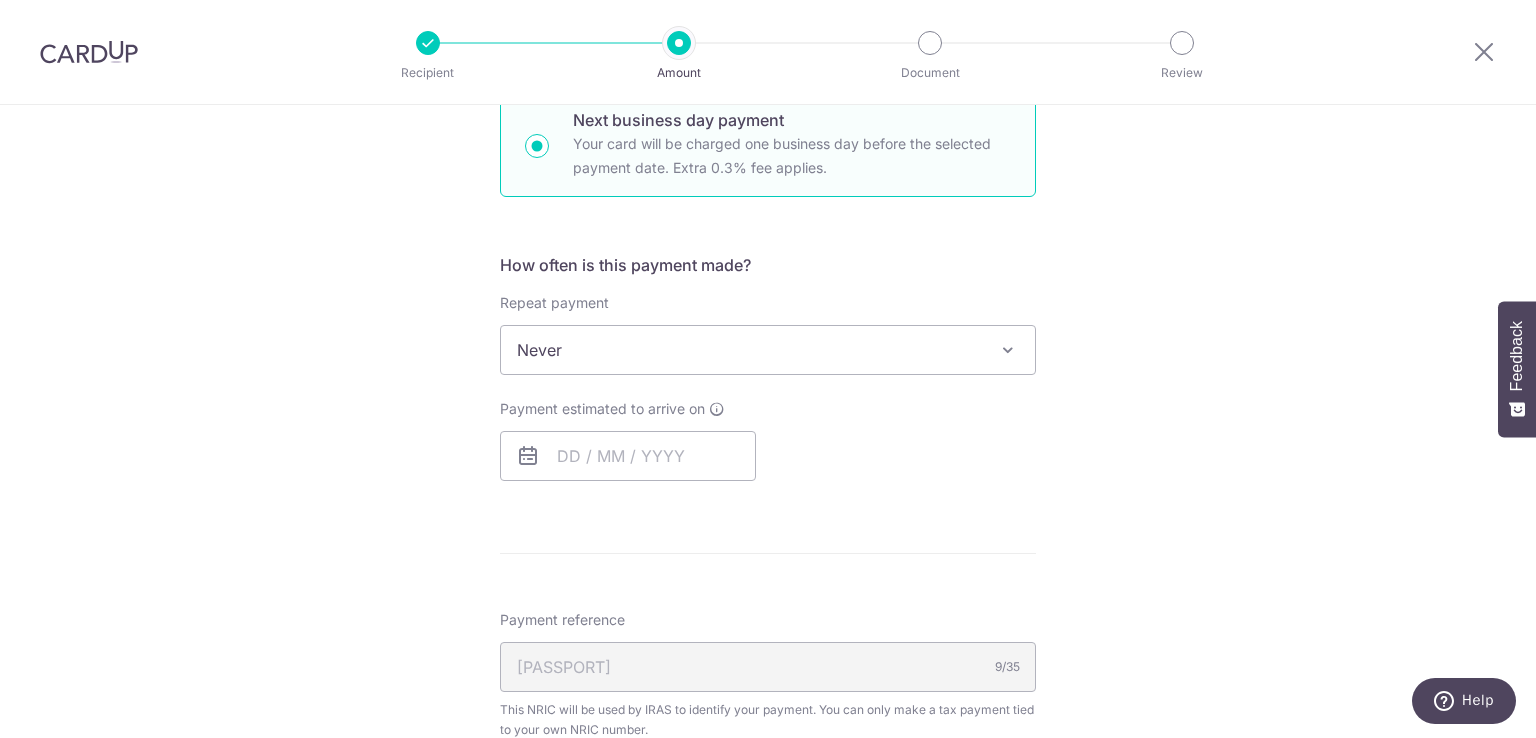 scroll, scrollTop: 800, scrollLeft: 0, axis: vertical 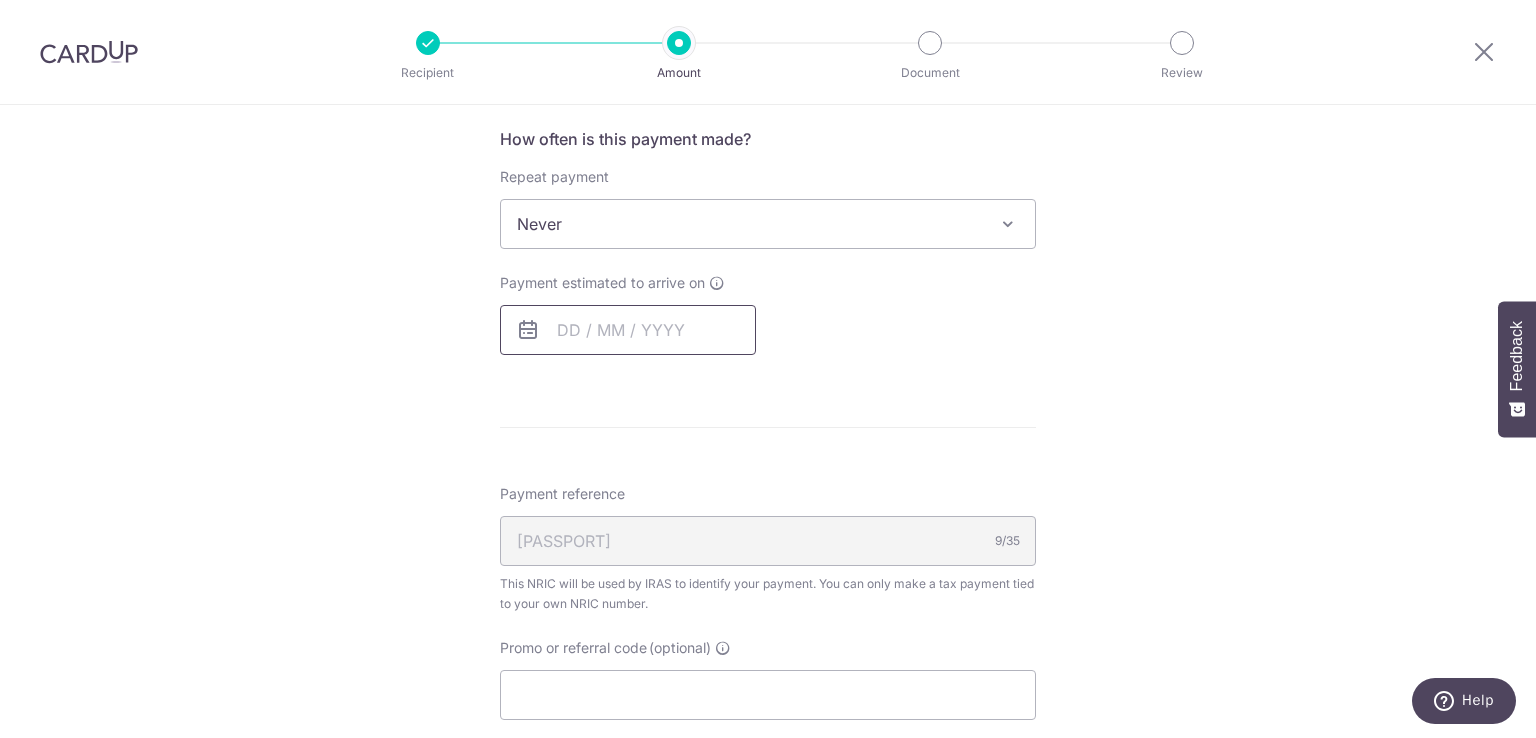 click at bounding box center [628, 330] 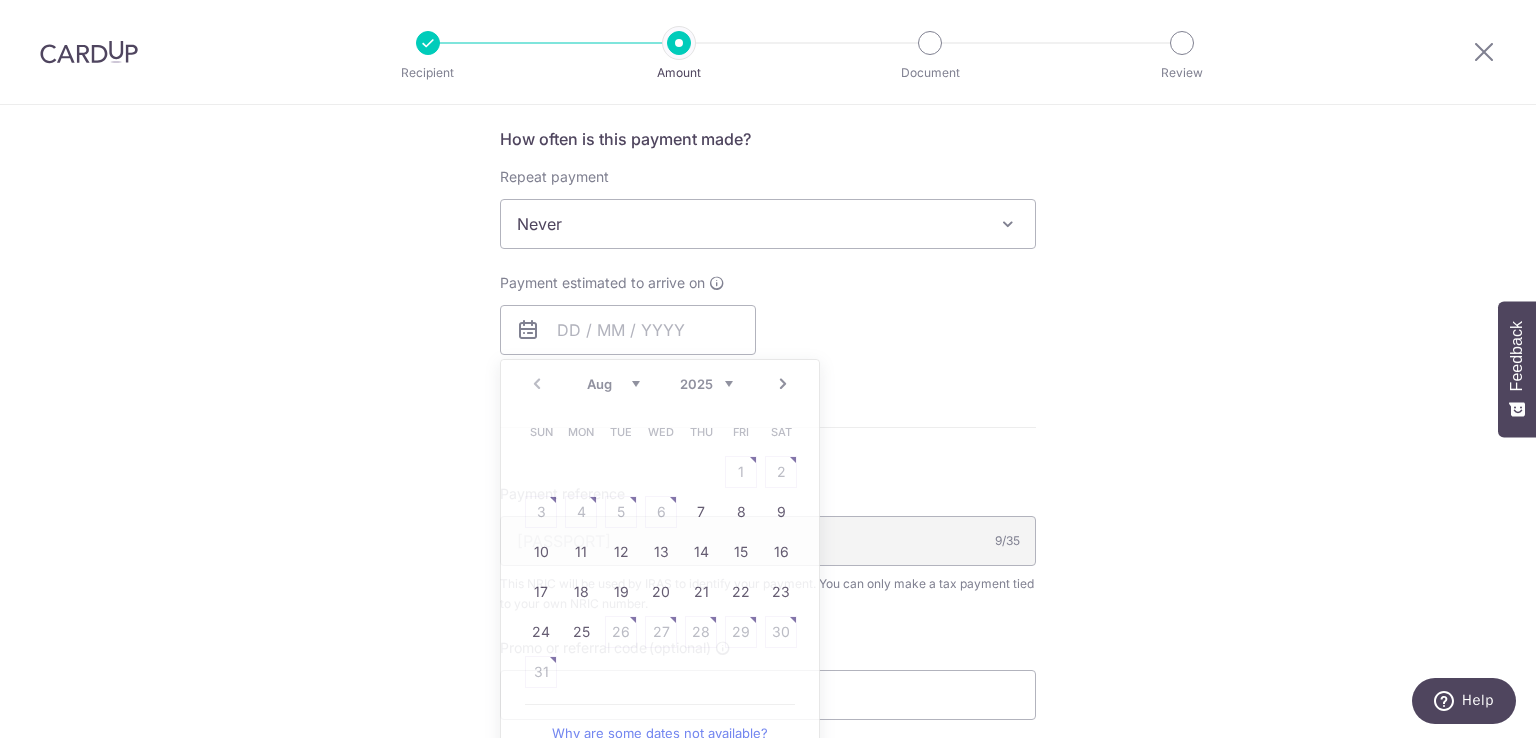 click on "Tell us more about your payment
Enter one-time or monthly payment amount
SGD
The  total tax payment amounts scheduled  should not exceed the outstanding balance in your latest Statement of Account.
Select Card
Select option
Add credit card
Your Cards
**** 1986
Secure 256-bit SSL
Text
New card details" at bounding box center [768, 217] 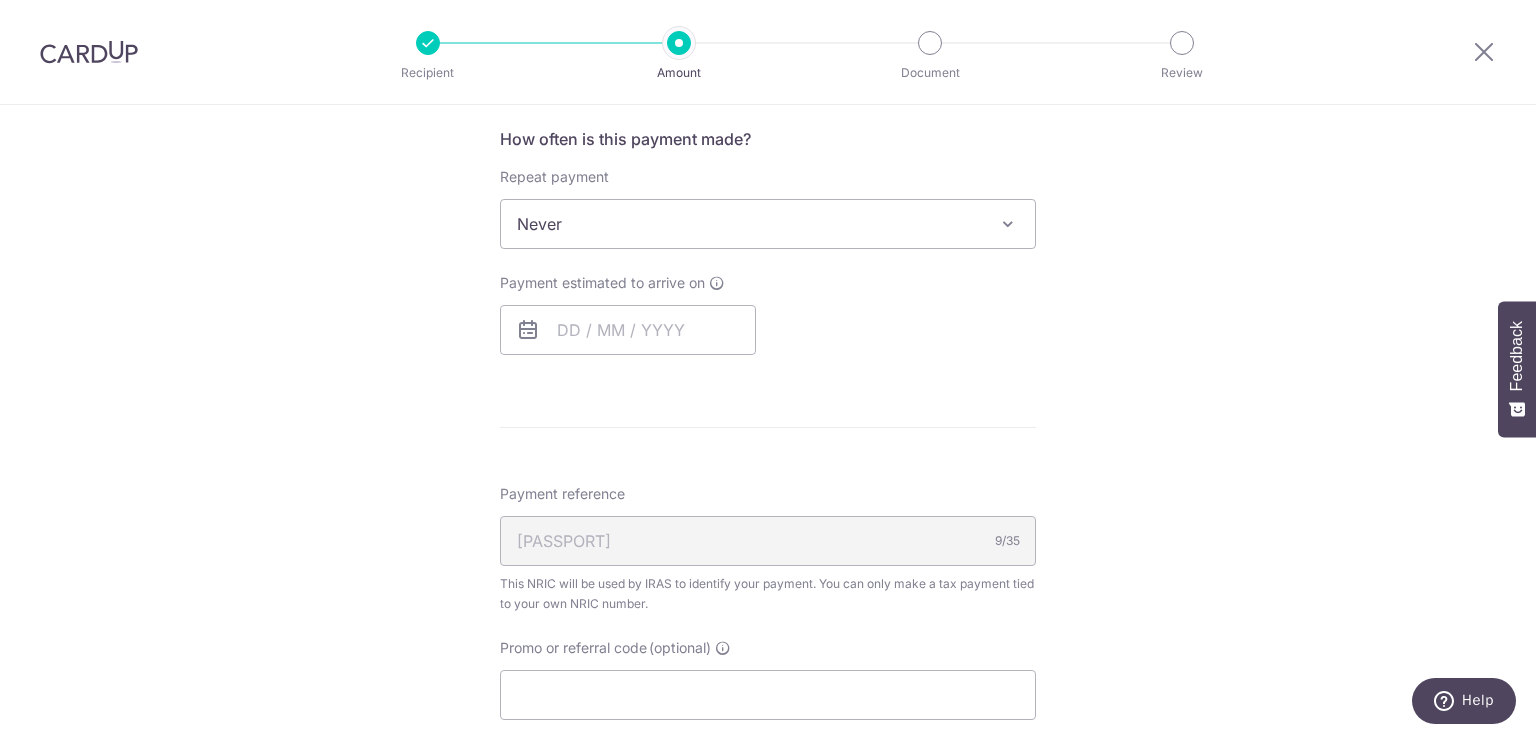 scroll, scrollTop: 700, scrollLeft: 0, axis: vertical 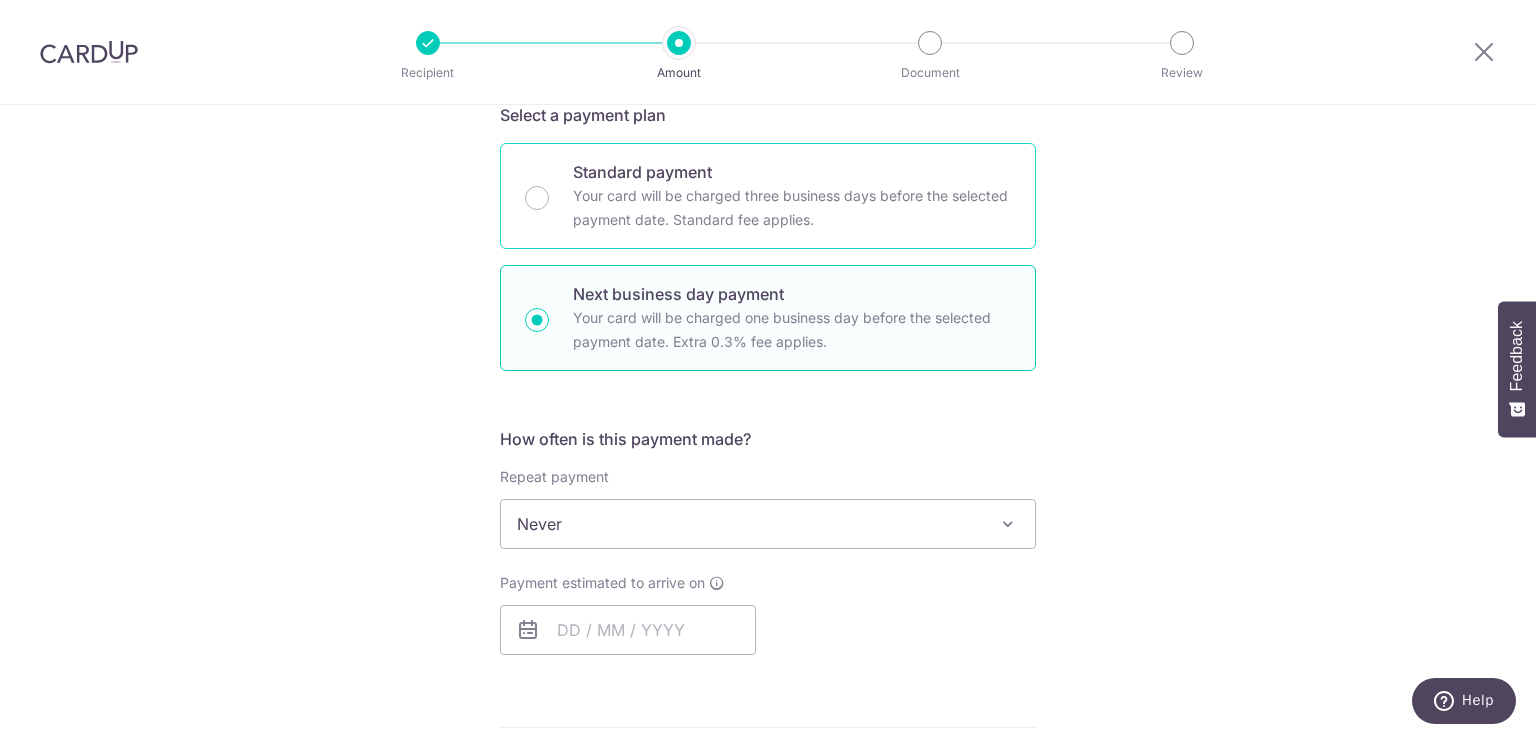 click on "Standard payment
Your card will be charged three business days before the selected payment date. Standard fee applies." at bounding box center (768, 196) 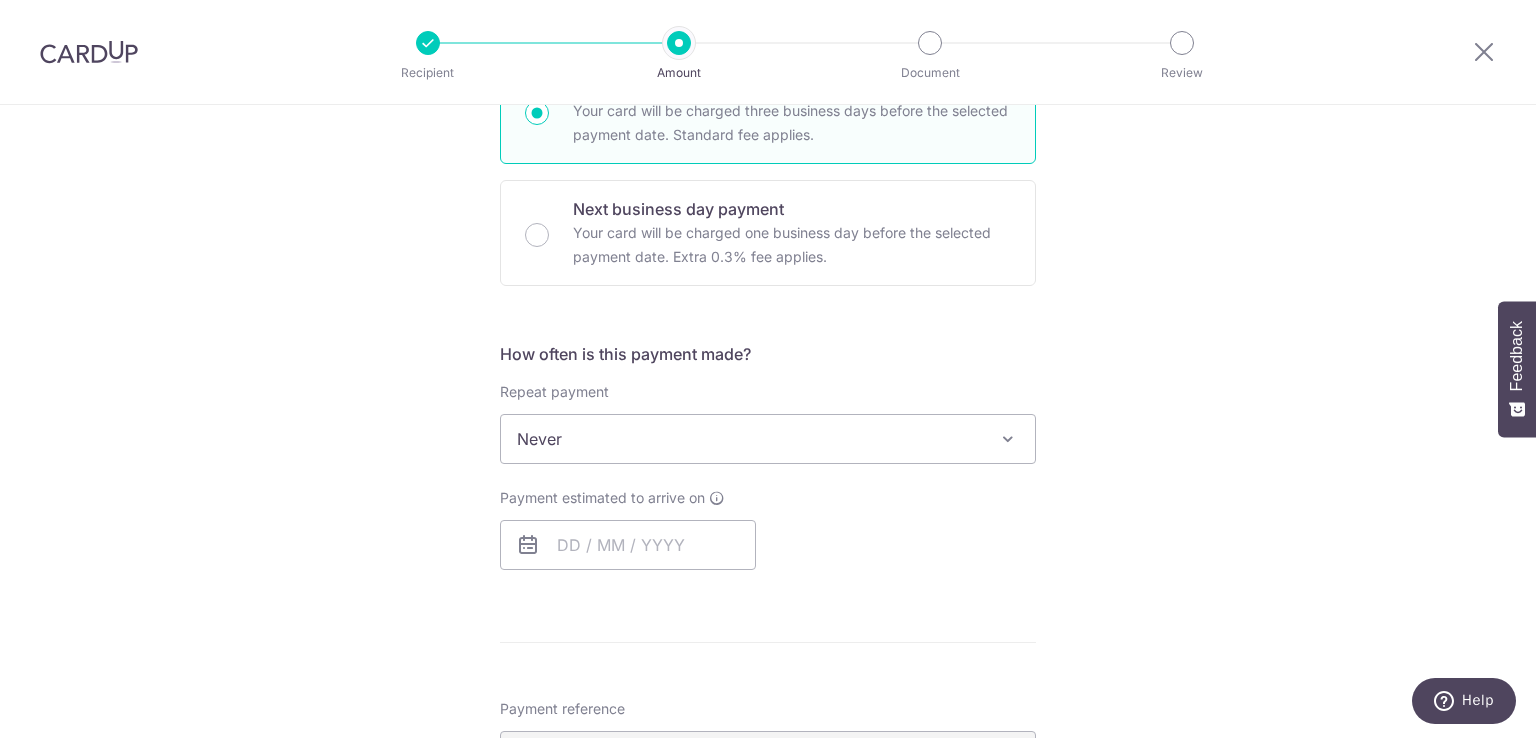 scroll, scrollTop: 800, scrollLeft: 0, axis: vertical 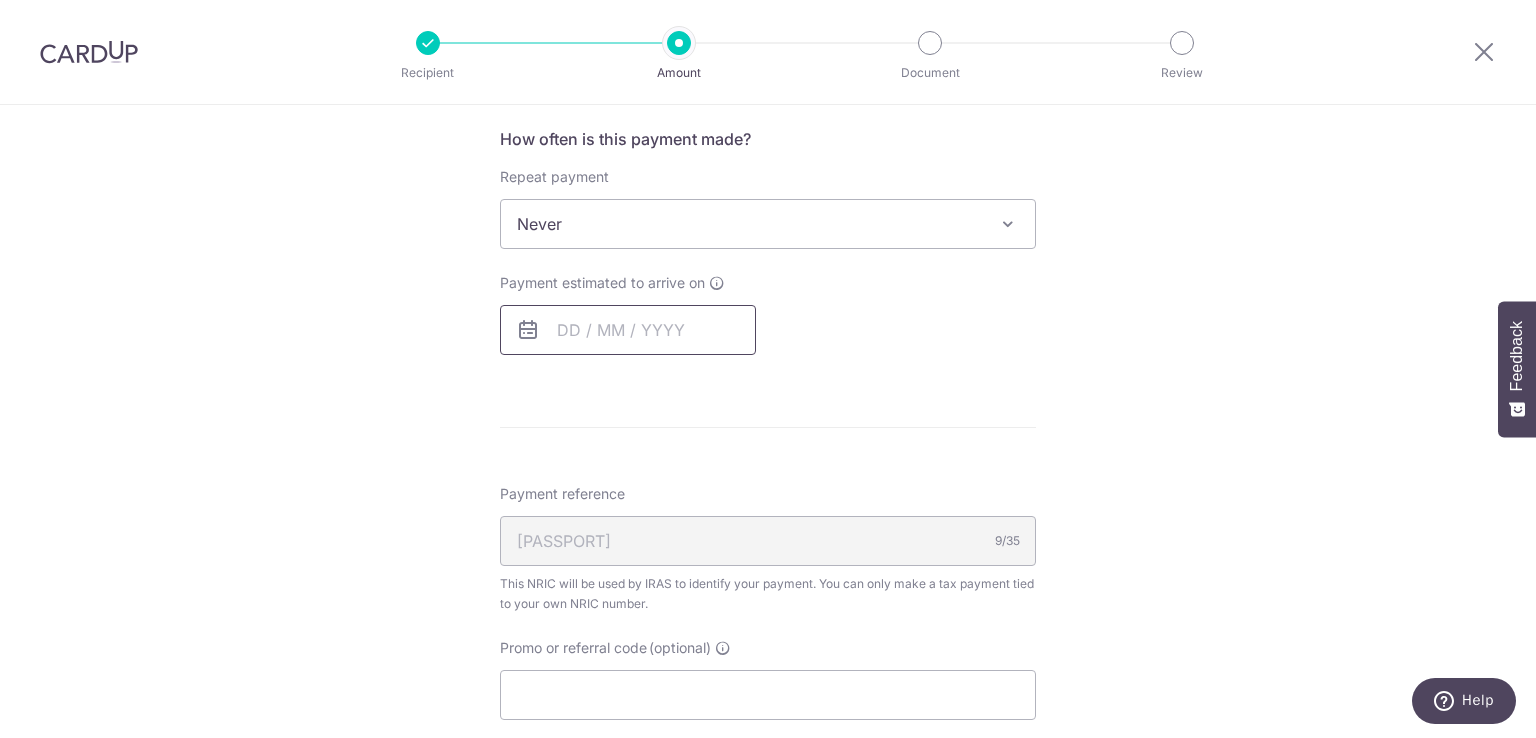 click at bounding box center [628, 330] 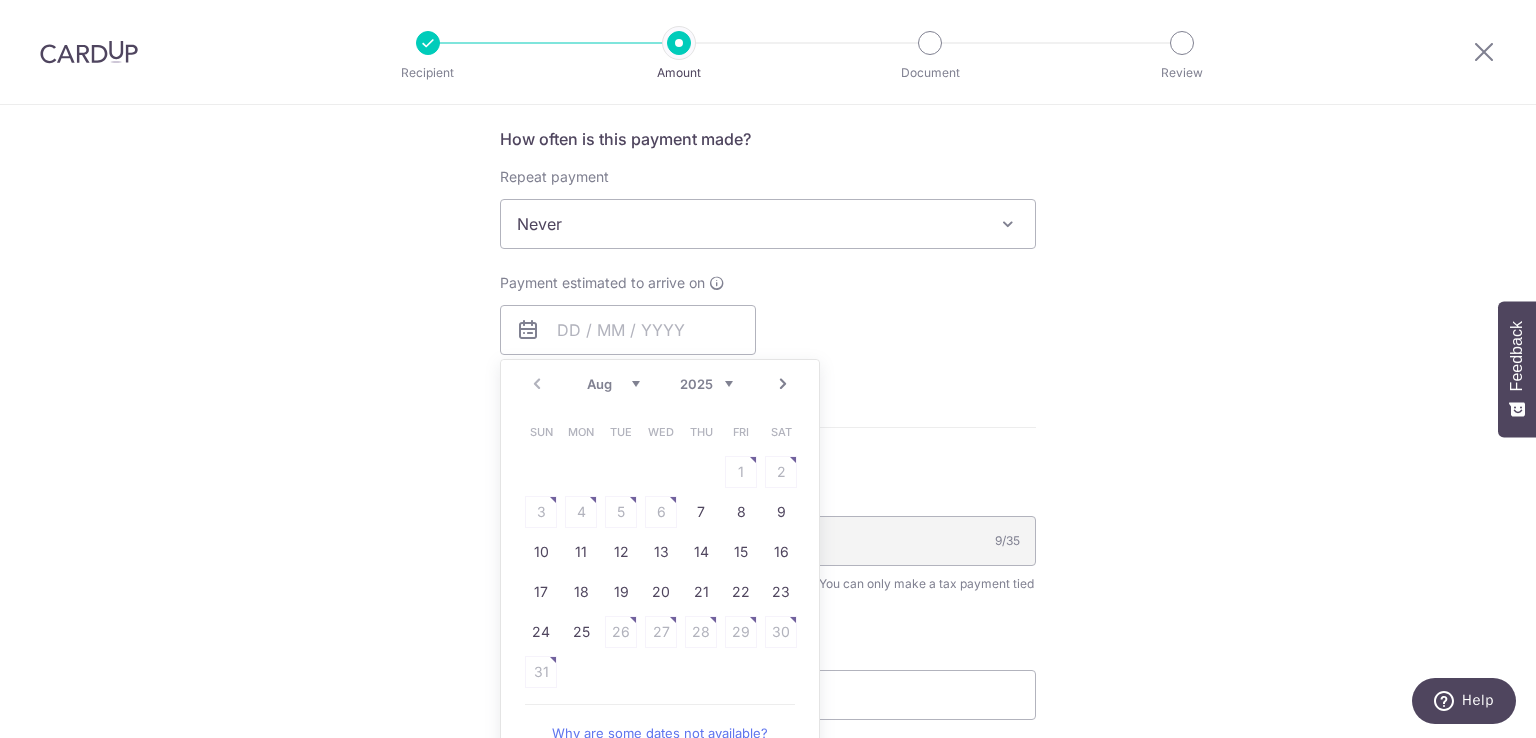 click on "Sun Mon Tue Wed Thu Fri Sat           1 2 3 4 5 6 7 8 9 10 11 12 13 14 15 16 17 18 19 20 21 22 23 24 25 26 27 28 29 30 31" at bounding box center [661, 552] 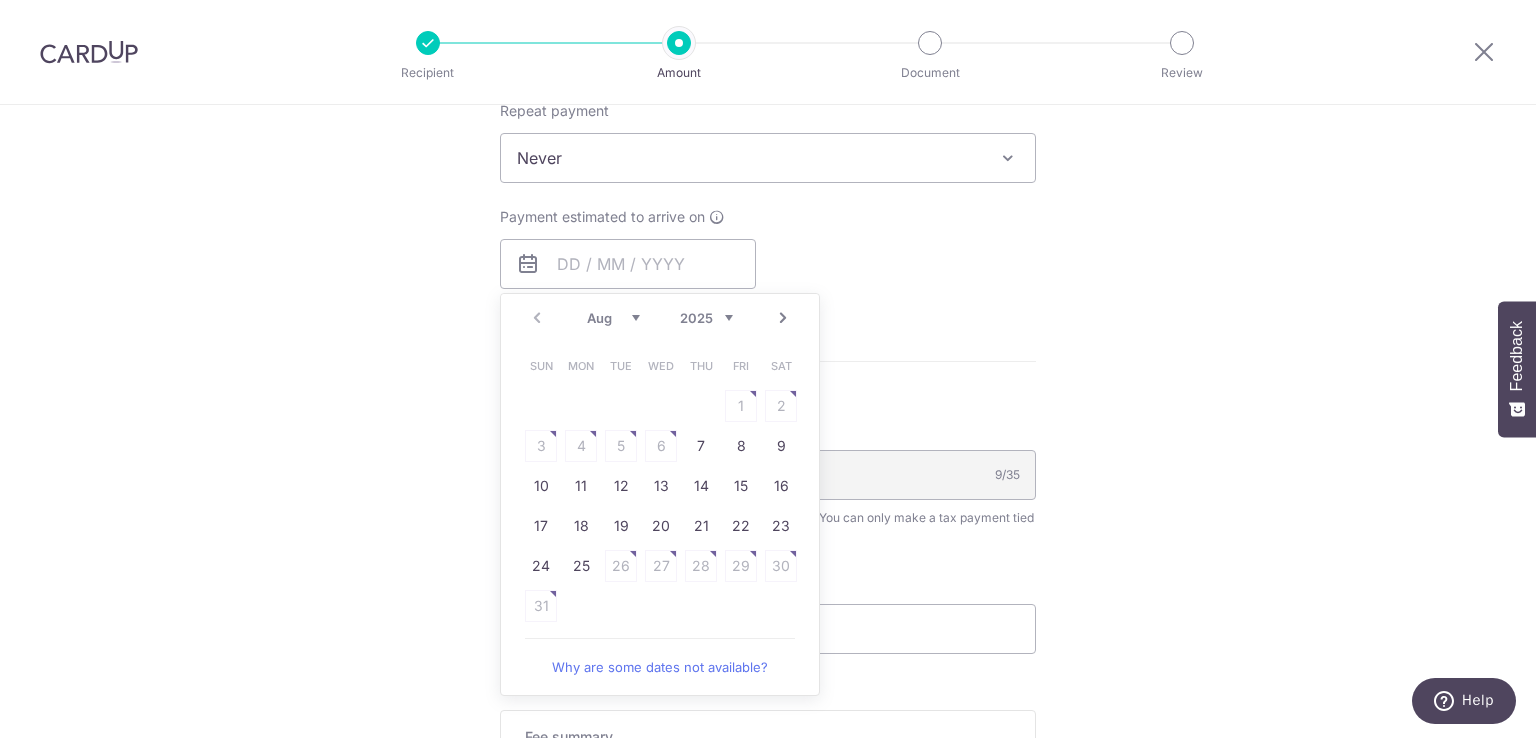 scroll, scrollTop: 900, scrollLeft: 0, axis: vertical 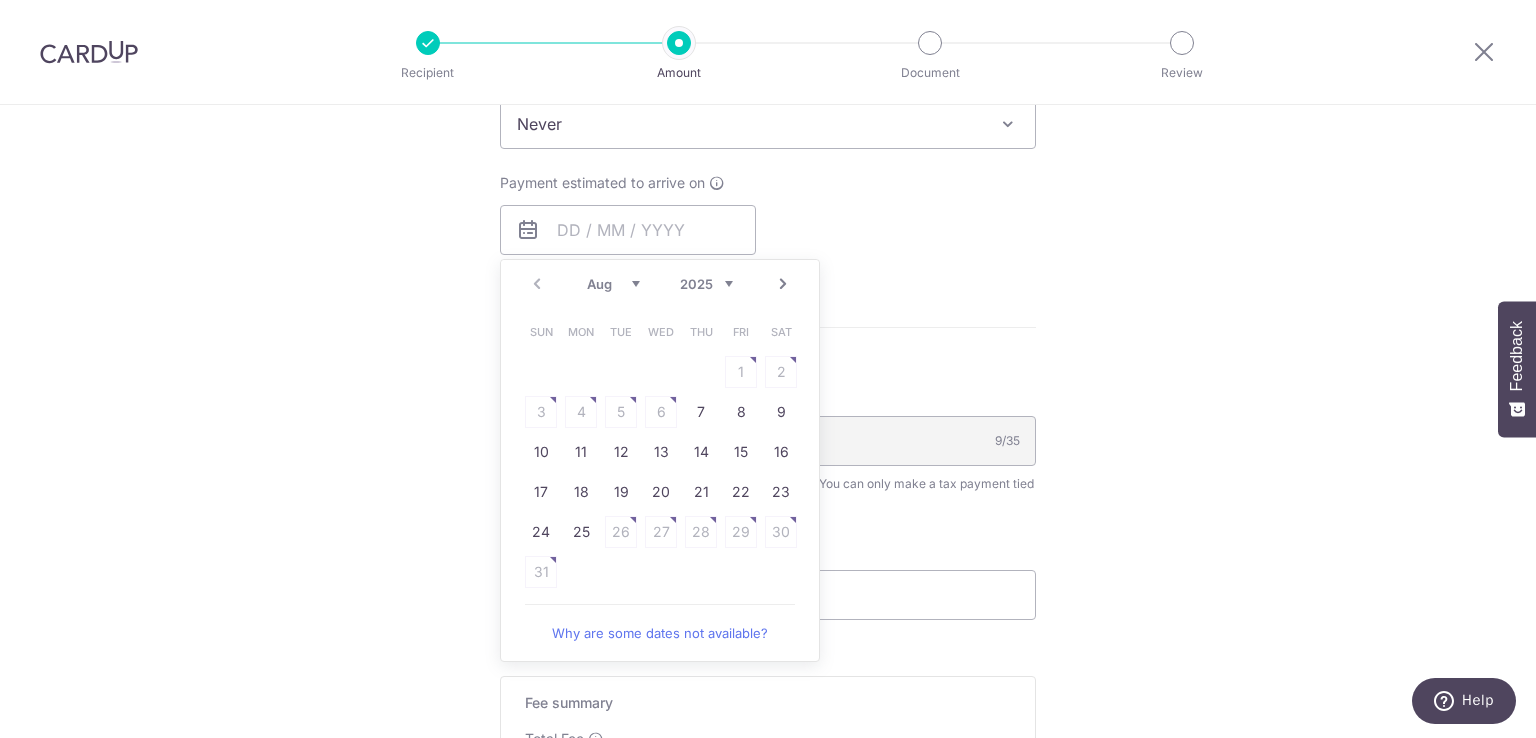 click on "Why are some dates not available?" at bounding box center [660, 633] 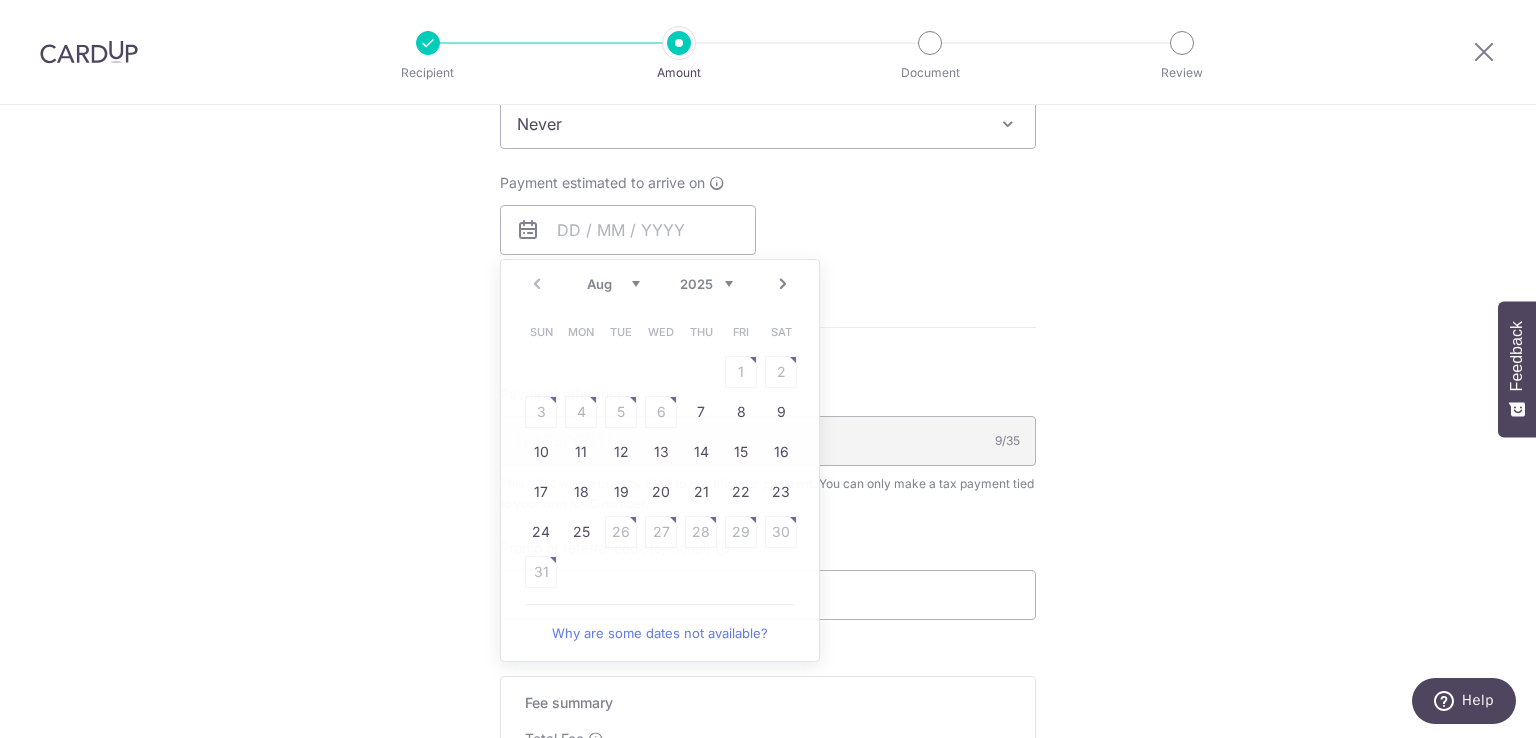 click on "Tell us more about your payment
Enter one-time or monthly payment amount
SGD
The  total tax payment amounts scheduled  should not exceed the outstanding balance in your latest Statement of Account.
Select Card
Select option
Add credit card
Your Cards
**** 1986
Secure 256-bit SSL
Text
New card details" at bounding box center [768, 117] 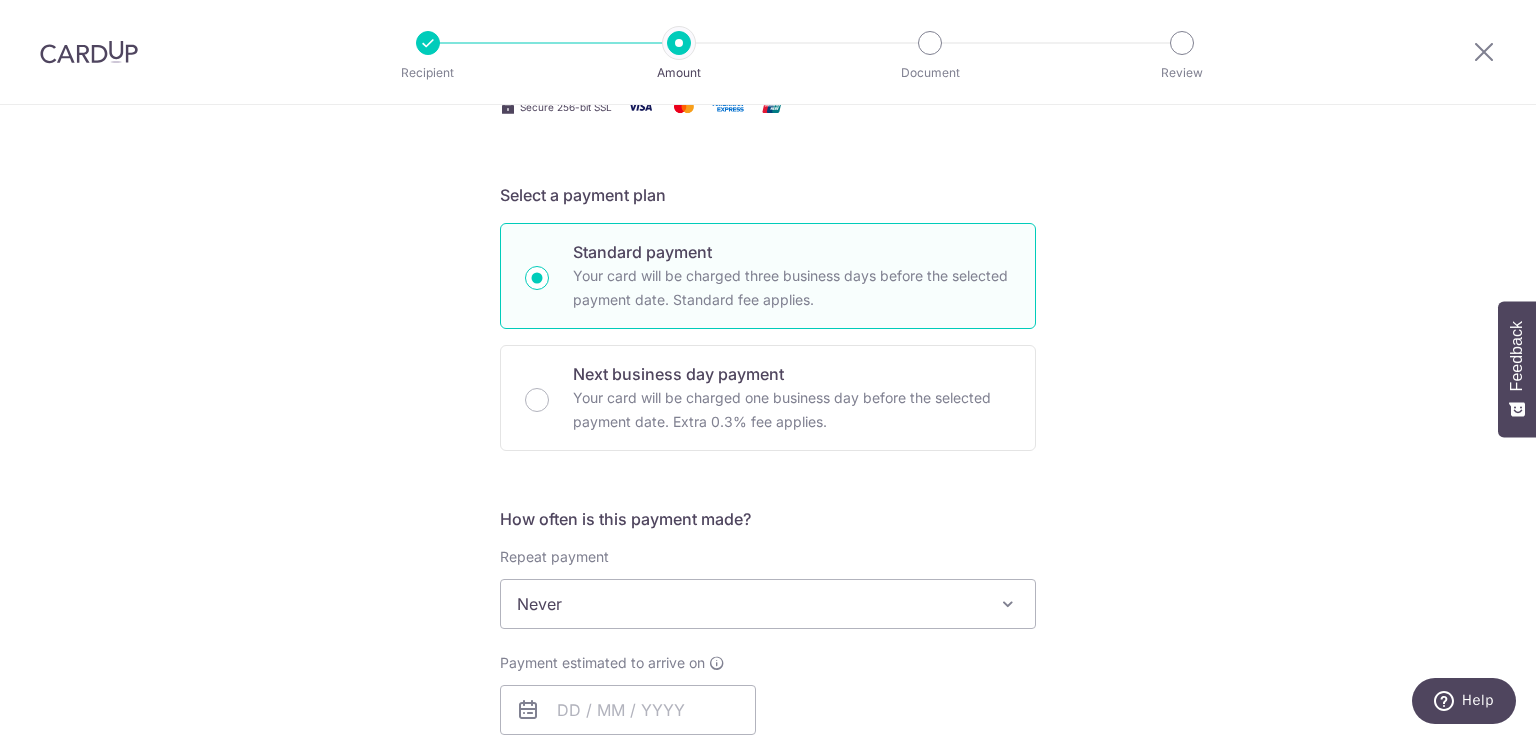 scroll, scrollTop: 1190, scrollLeft: 0, axis: vertical 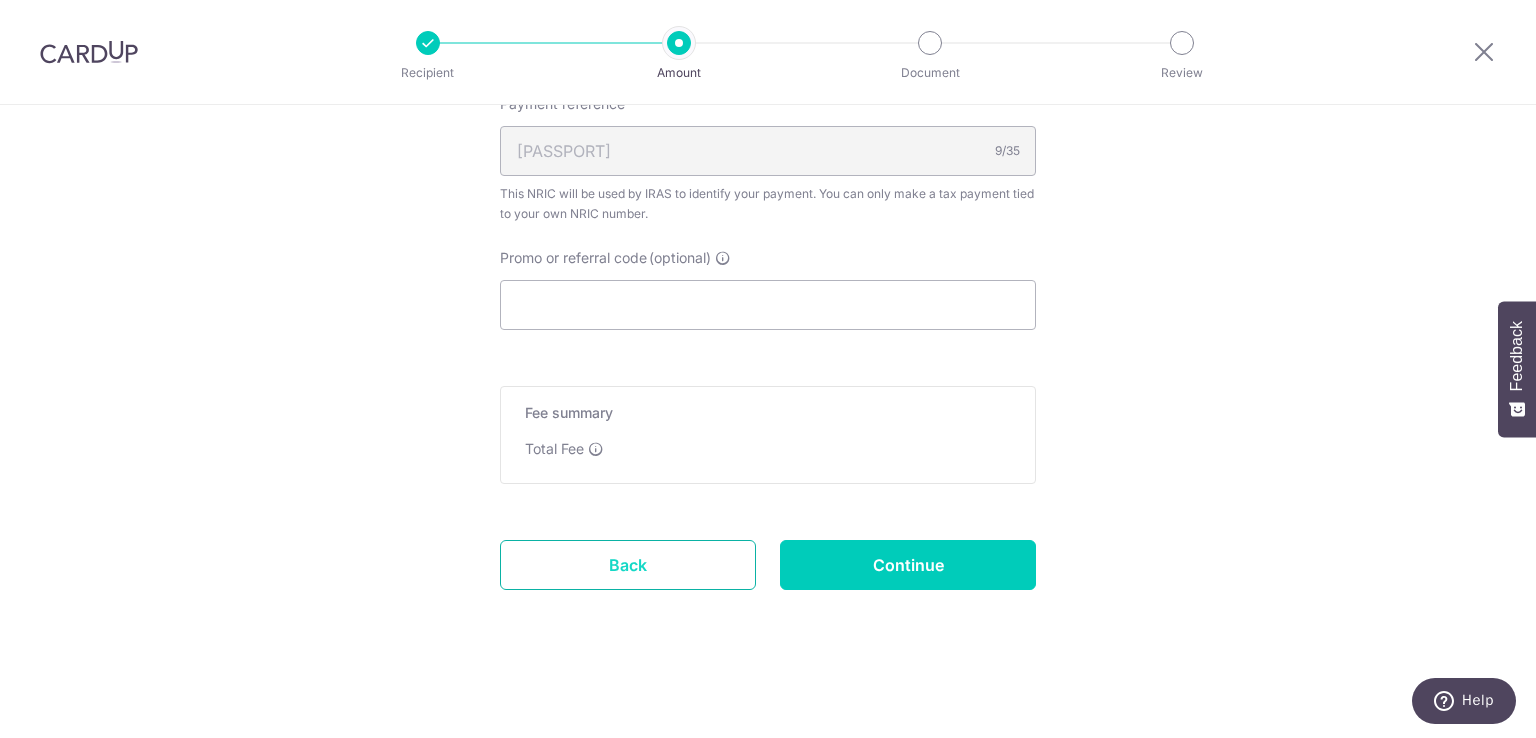 click on "Back" at bounding box center (628, 565) 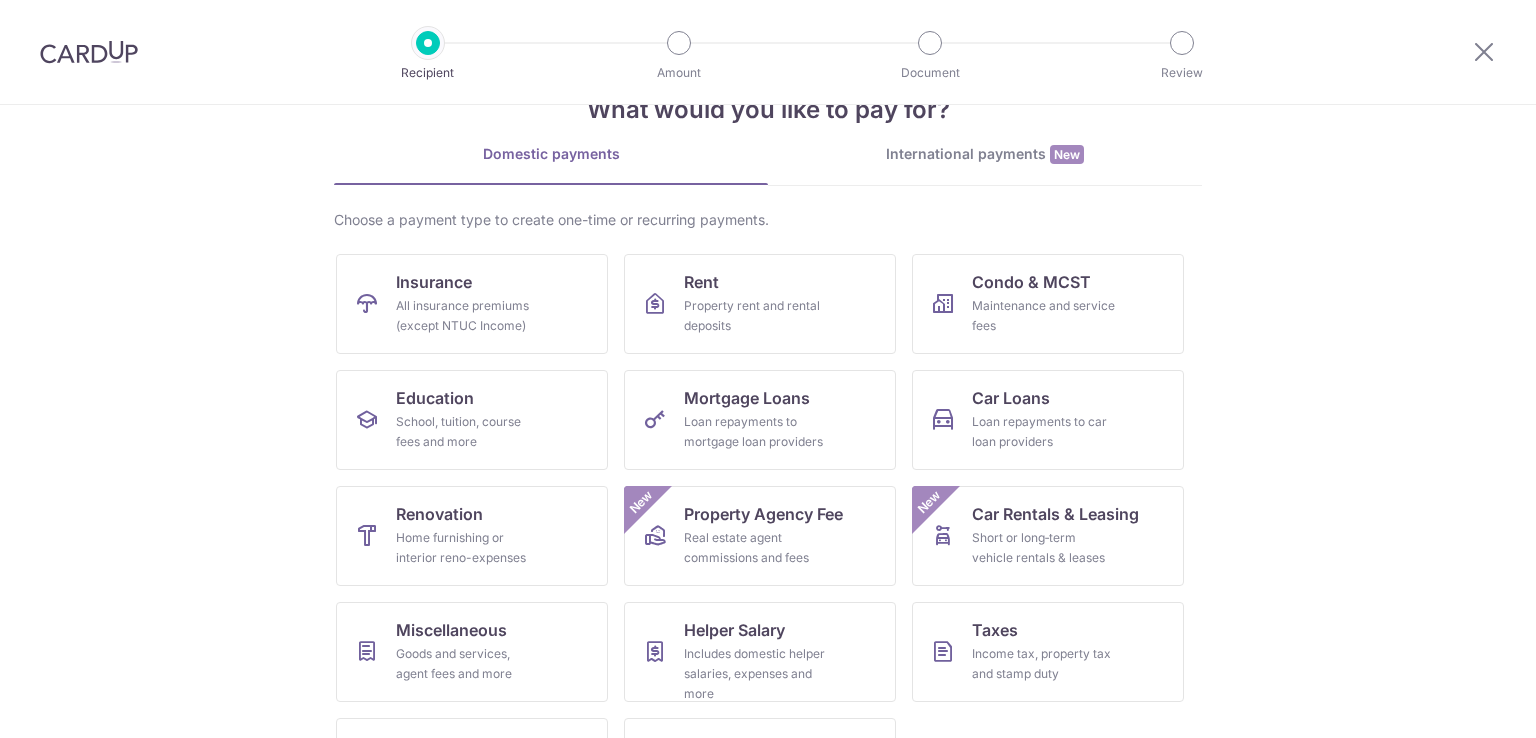 scroll, scrollTop: 0, scrollLeft: 0, axis: both 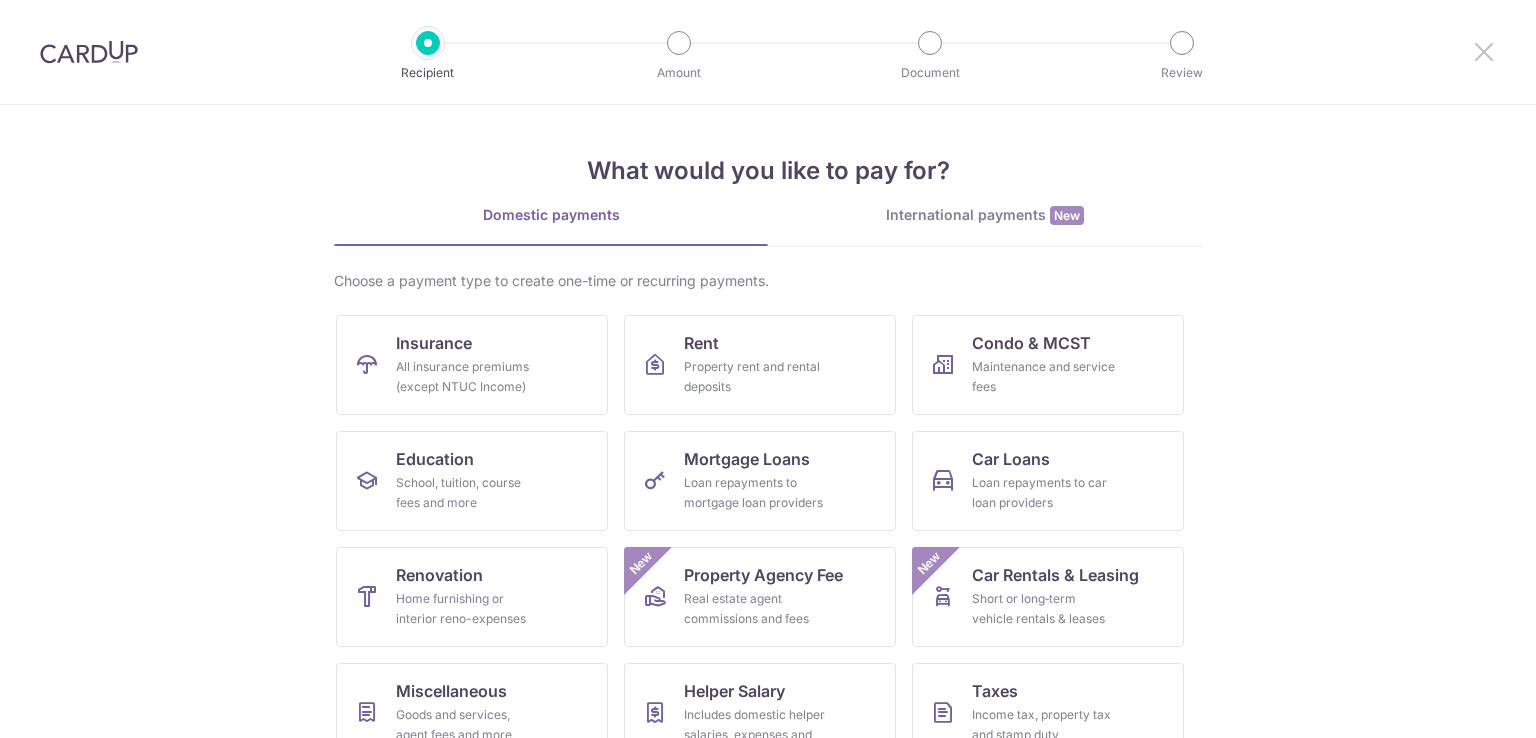 click at bounding box center [1484, 51] 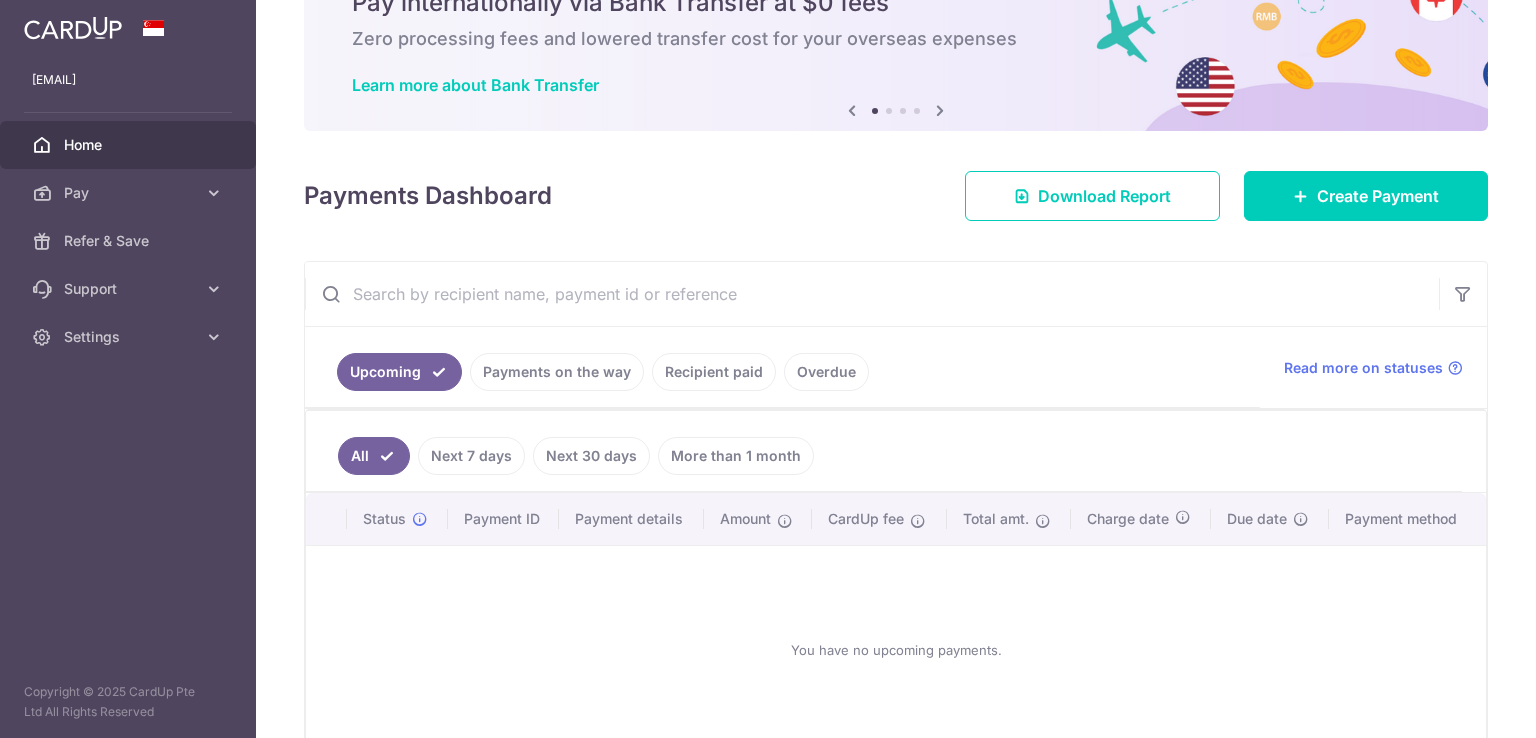 scroll, scrollTop: 212, scrollLeft: 0, axis: vertical 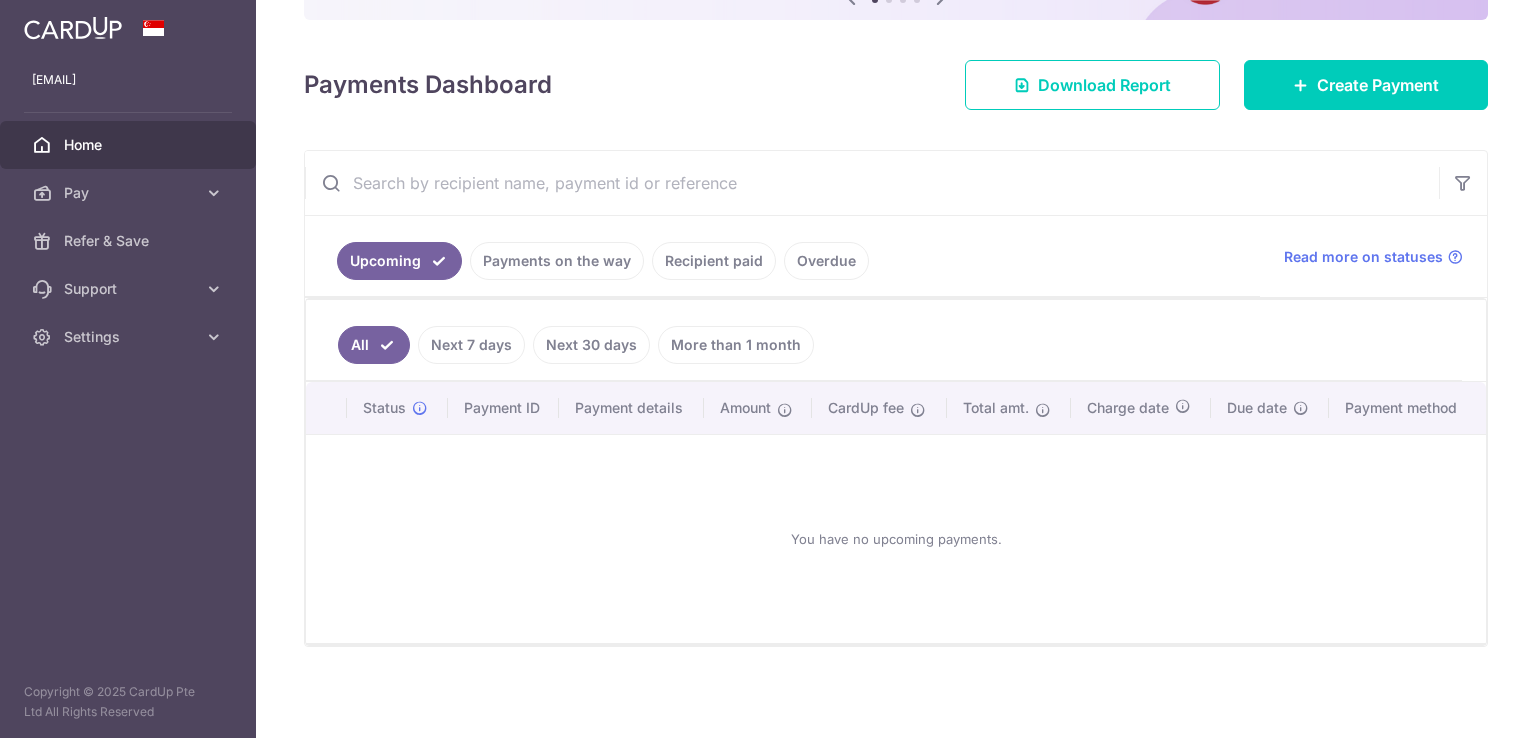 drag, startPoint x: 800, startPoint y: 537, endPoint x: 1028, endPoint y: 537, distance: 228 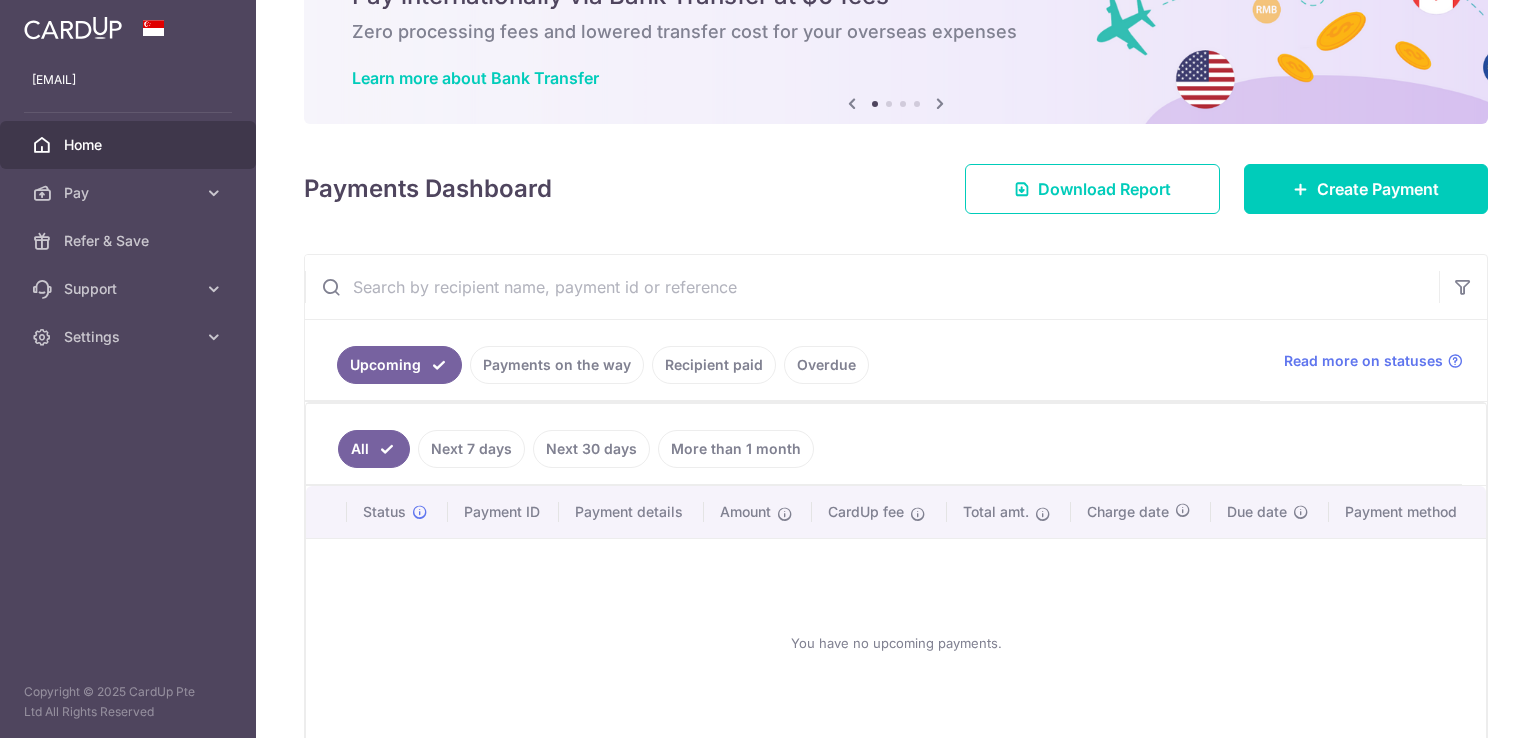 scroll, scrollTop: 212, scrollLeft: 0, axis: vertical 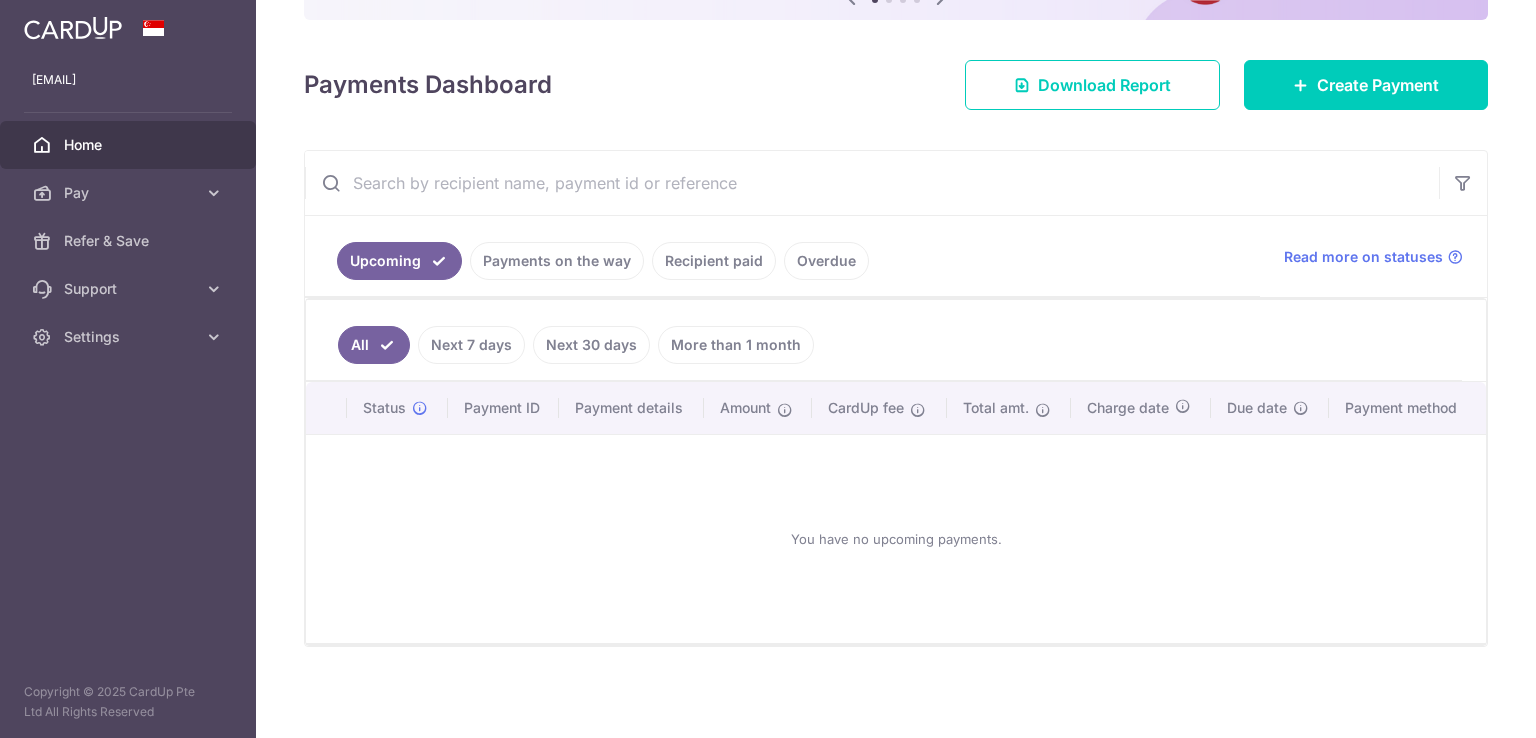 click on "You have no upcoming payments." at bounding box center (896, 539) 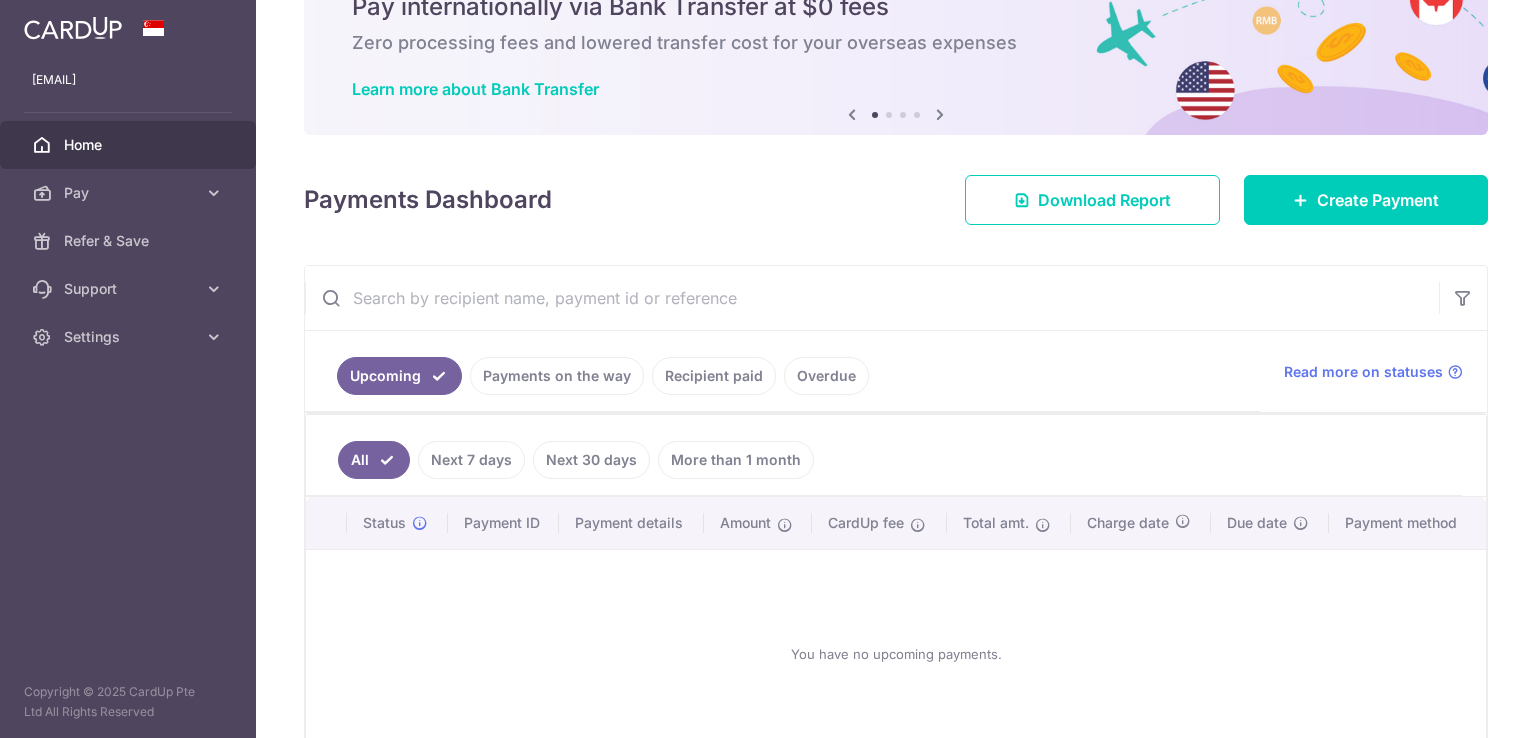 scroll, scrollTop: 212, scrollLeft: 0, axis: vertical 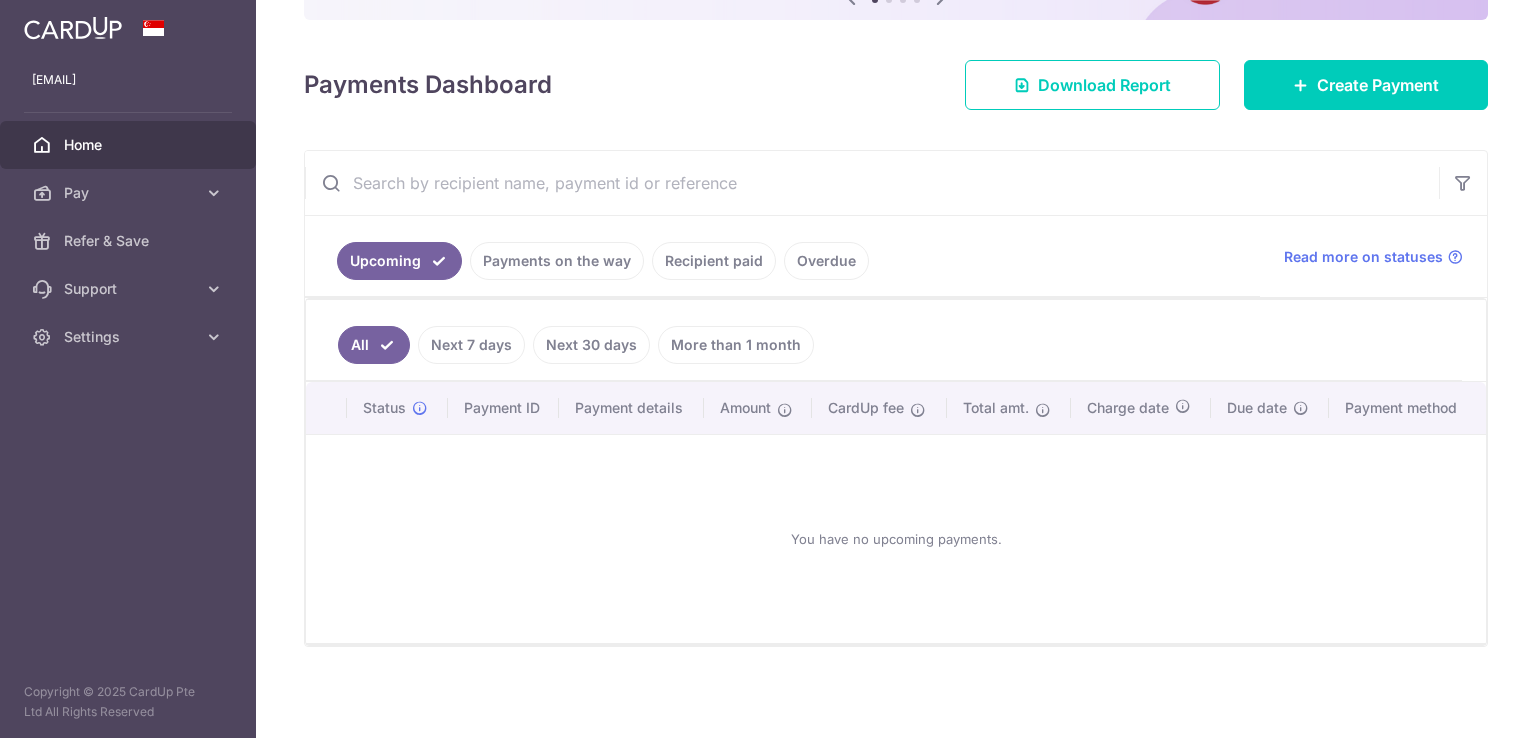 drag, startPoint x: 787, startPoint y: 532, endPoint x: 1063, endPoint y: 523, distance: 276.1467 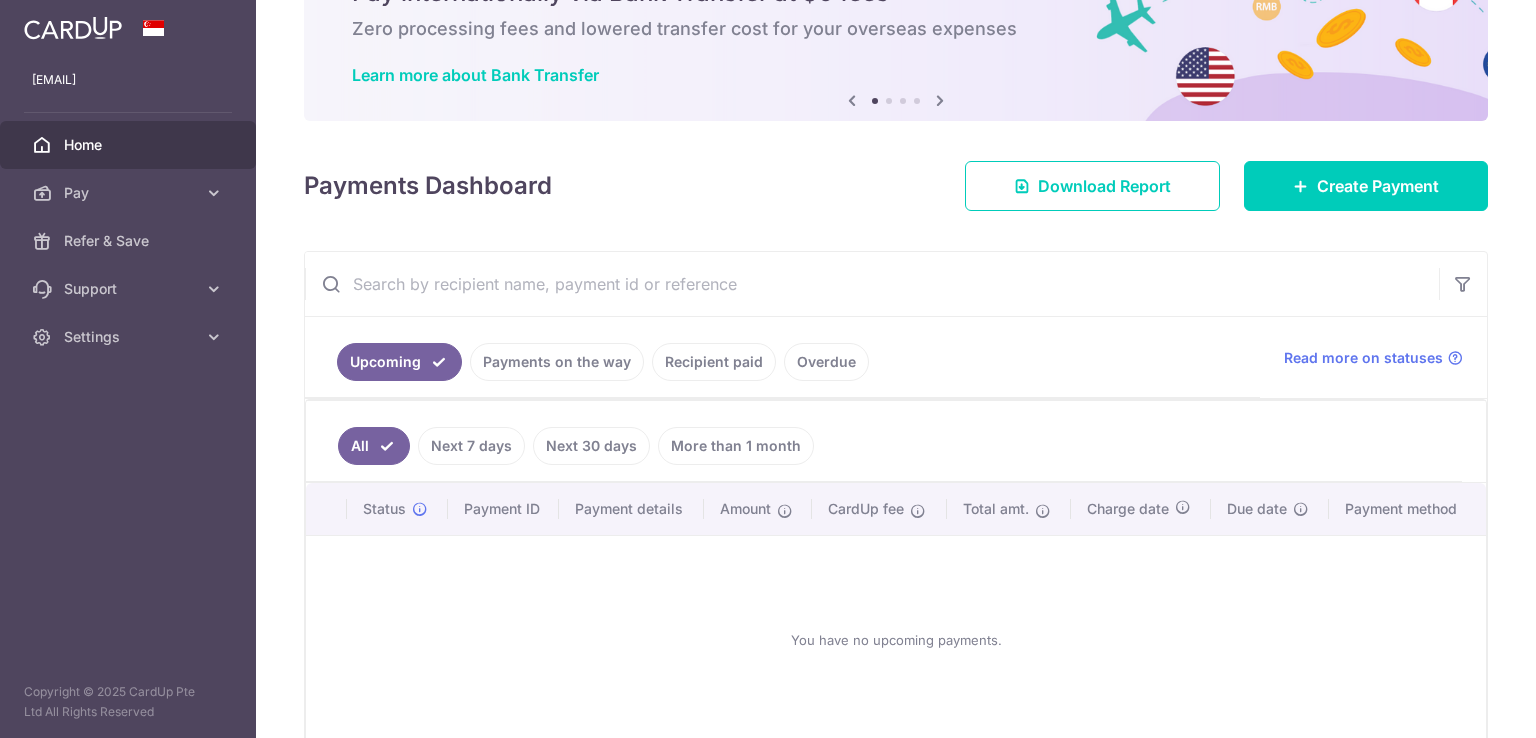 scroll, scrollTop: 212, scrollLeft: 0, axis: vertical 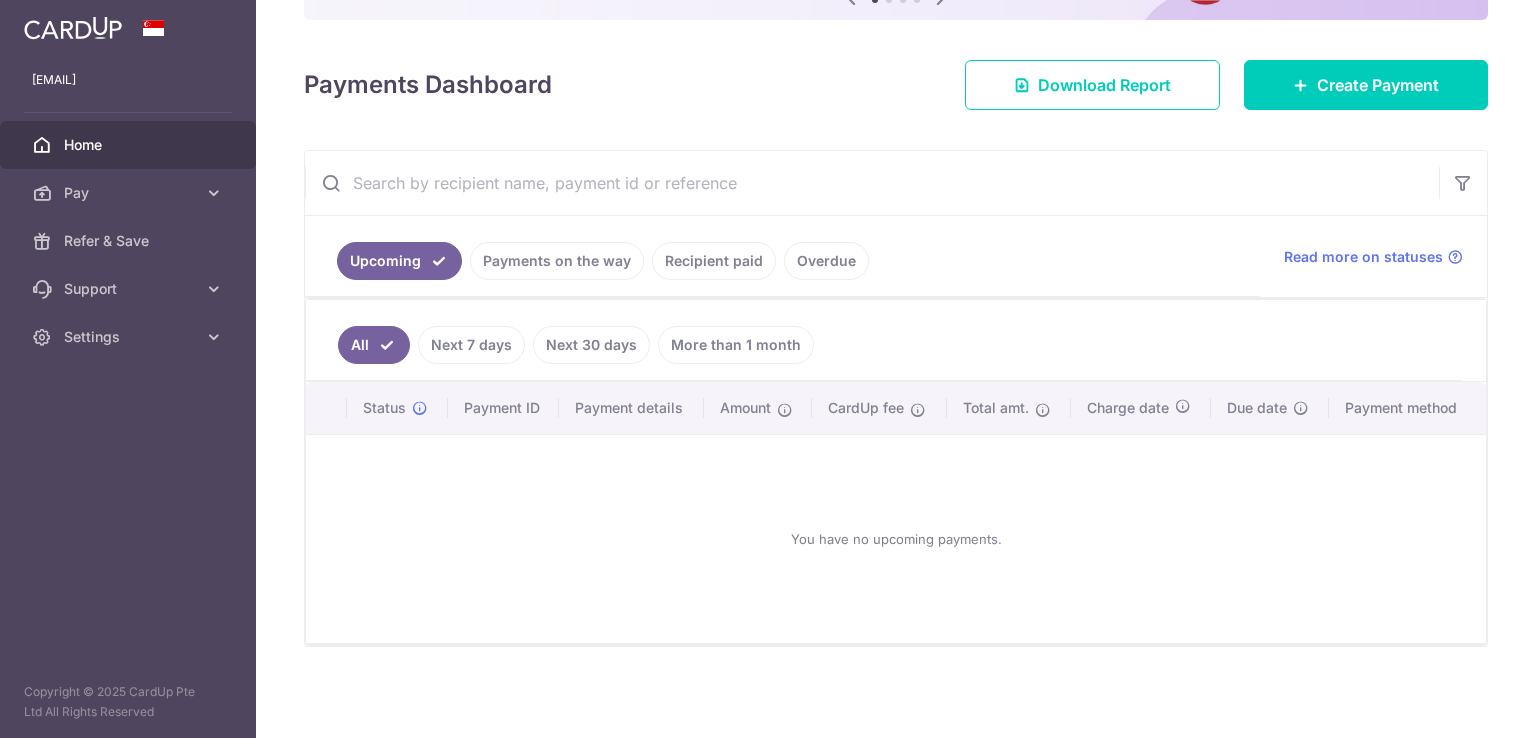 drag, startPoint x: 788, startPoint y: 538, endPoint x: 1078, endPoint y: 529, distance: 290.13962 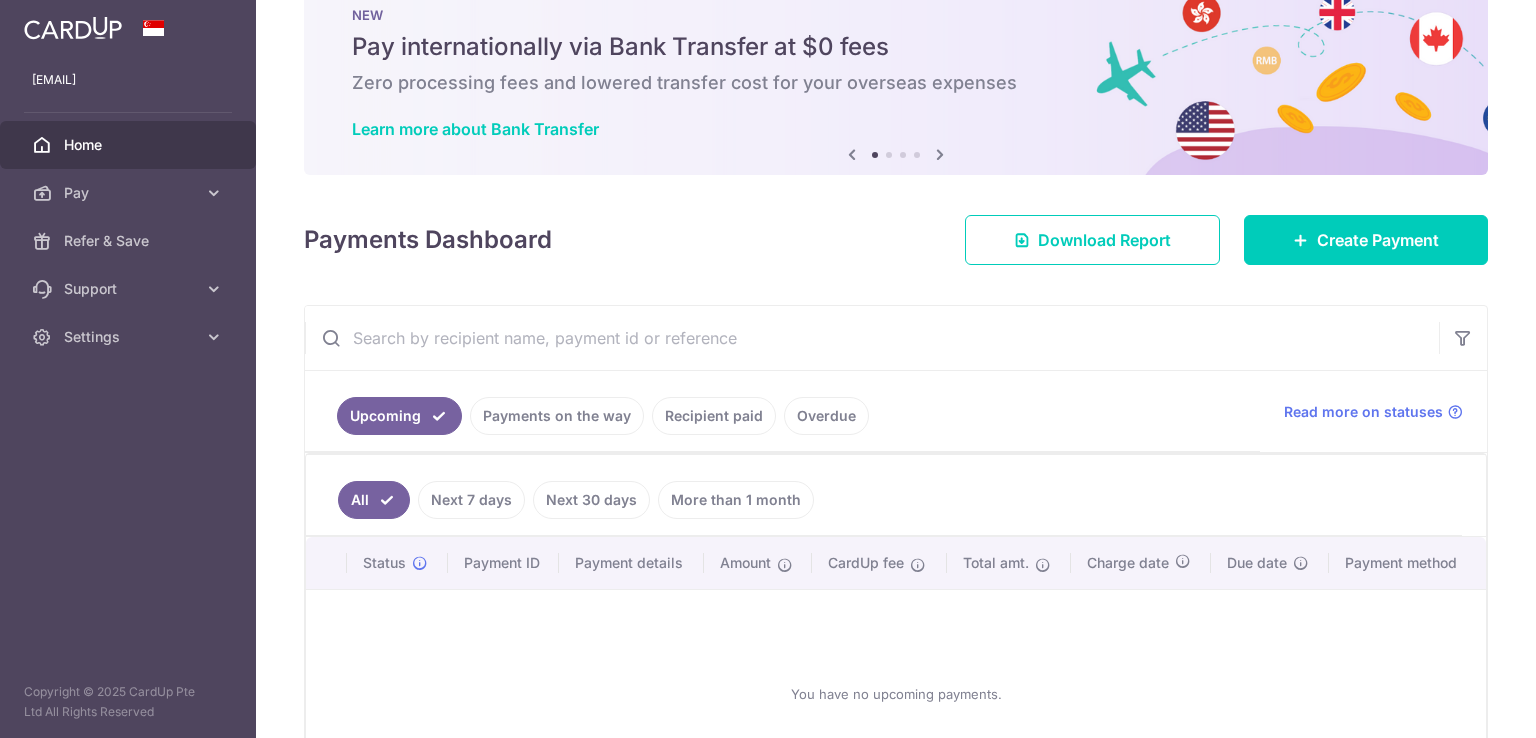 scroll, scrollTop: 0, scrollLeft: 0, axis: both 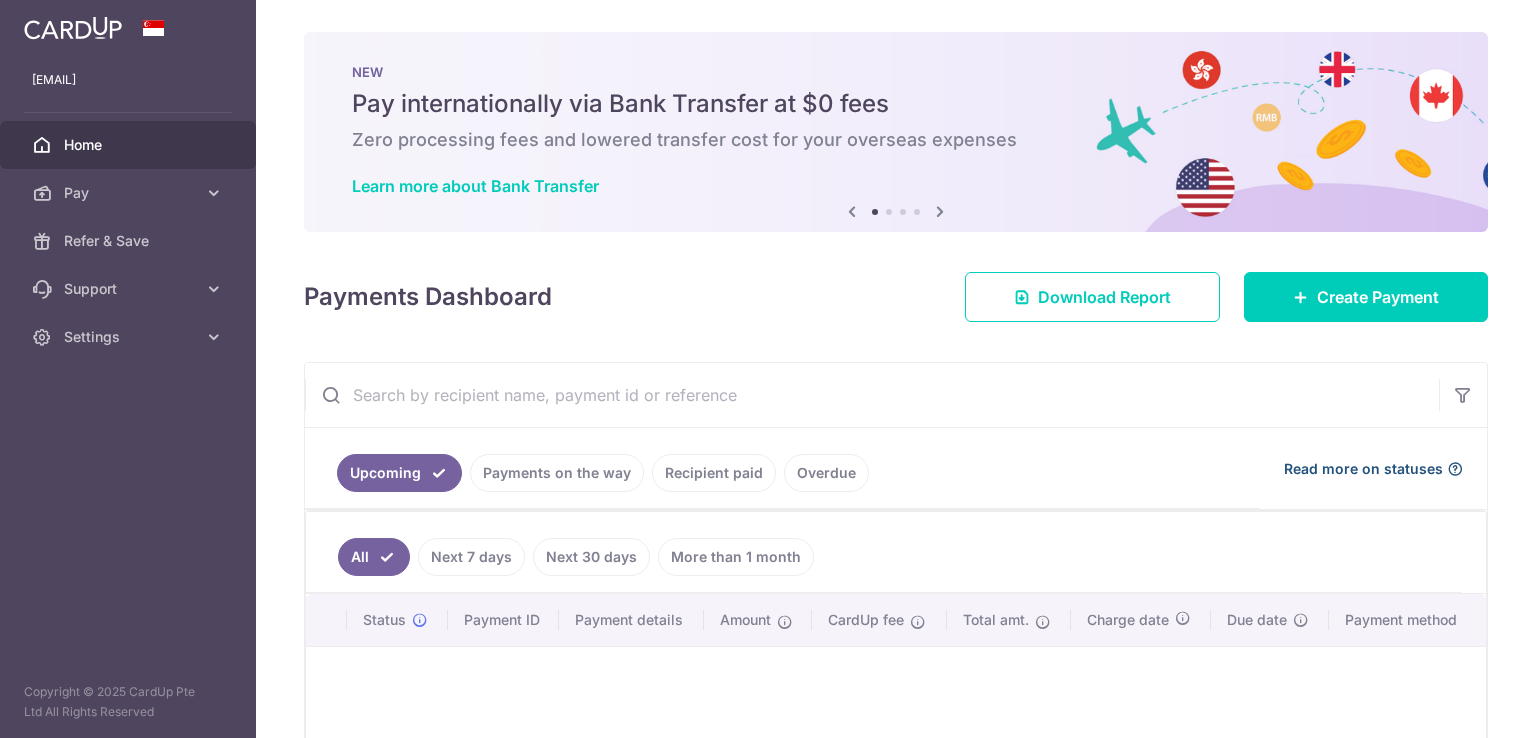 click at bounding box center (1455, 469) 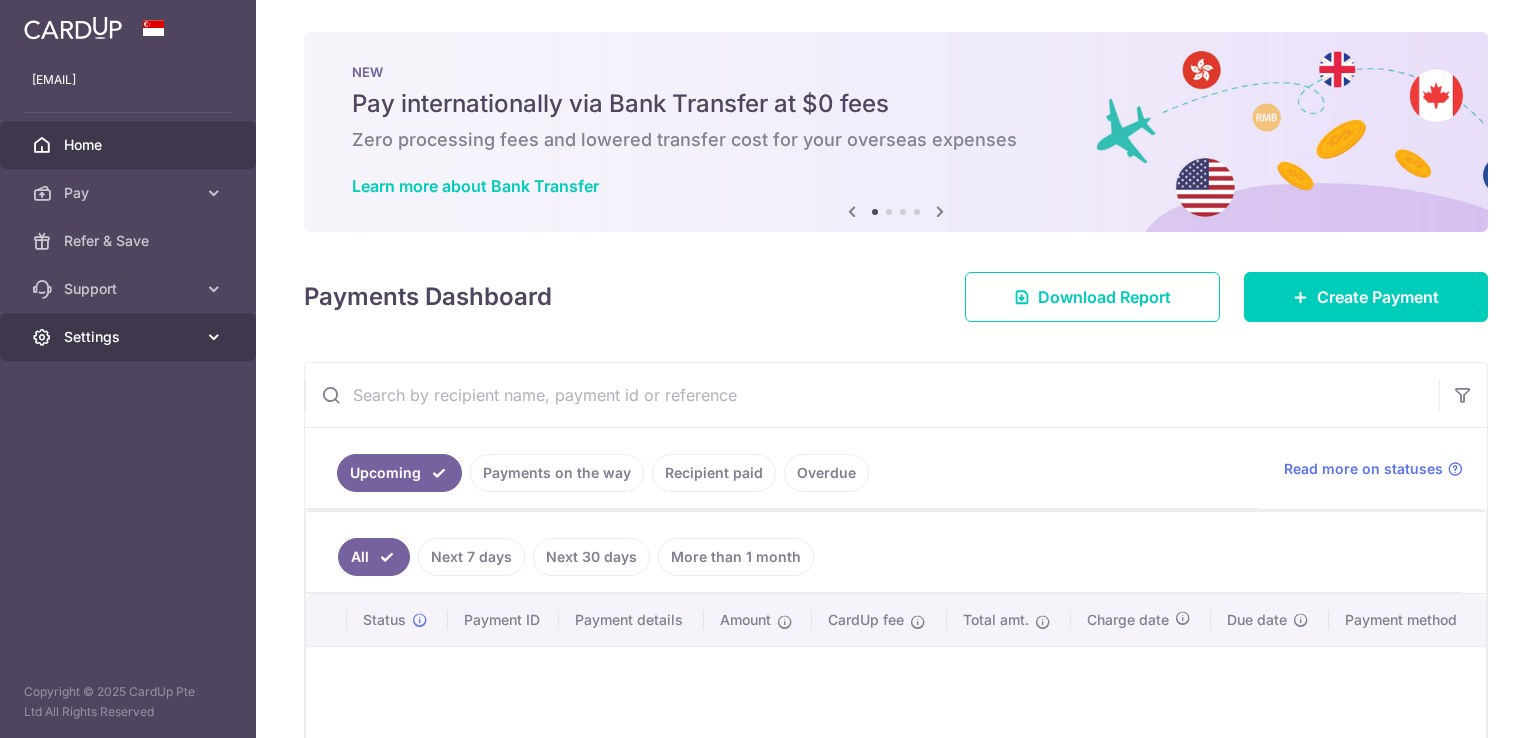 click on "Settings" at bounding box center (130, 337) 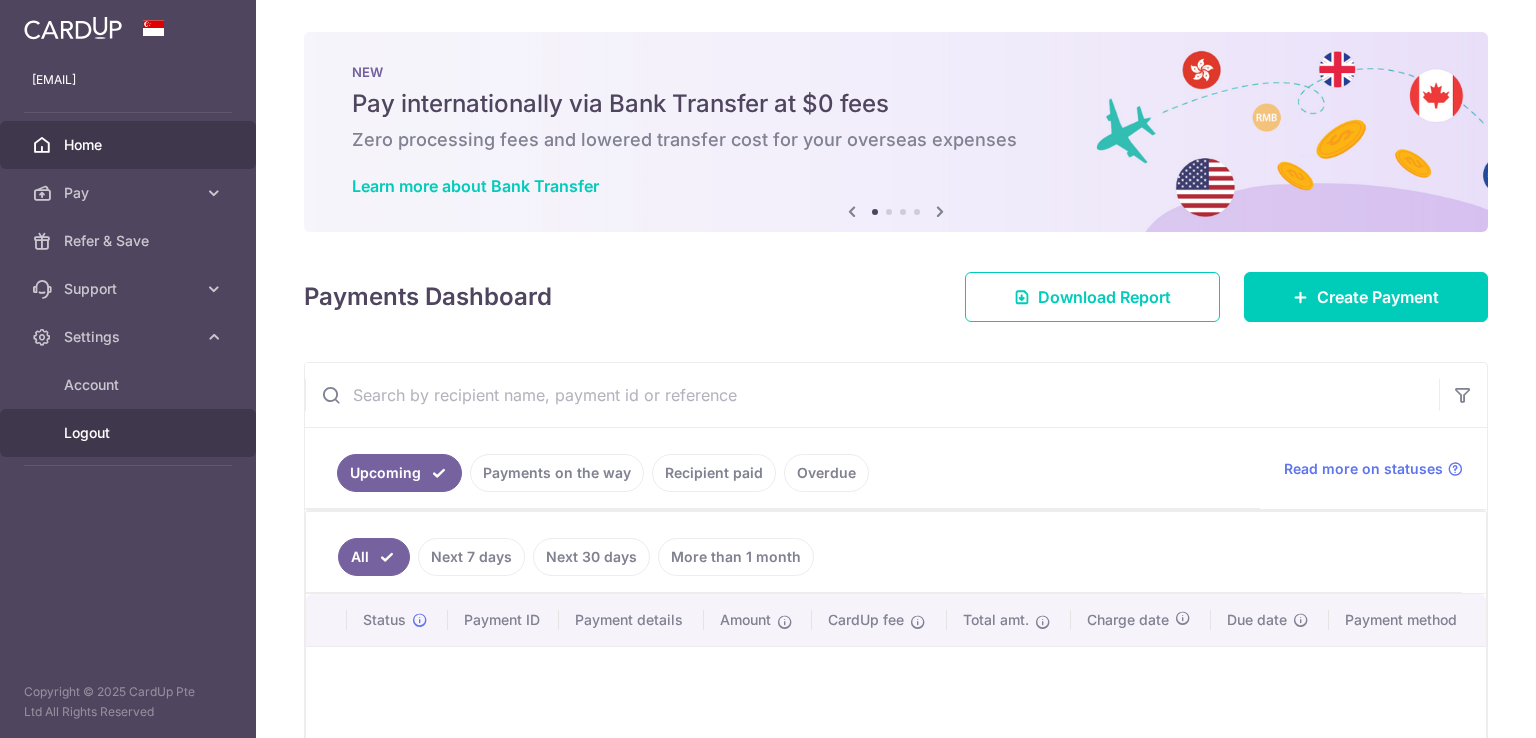 click on "Logout" at bounding box center [130, 433] 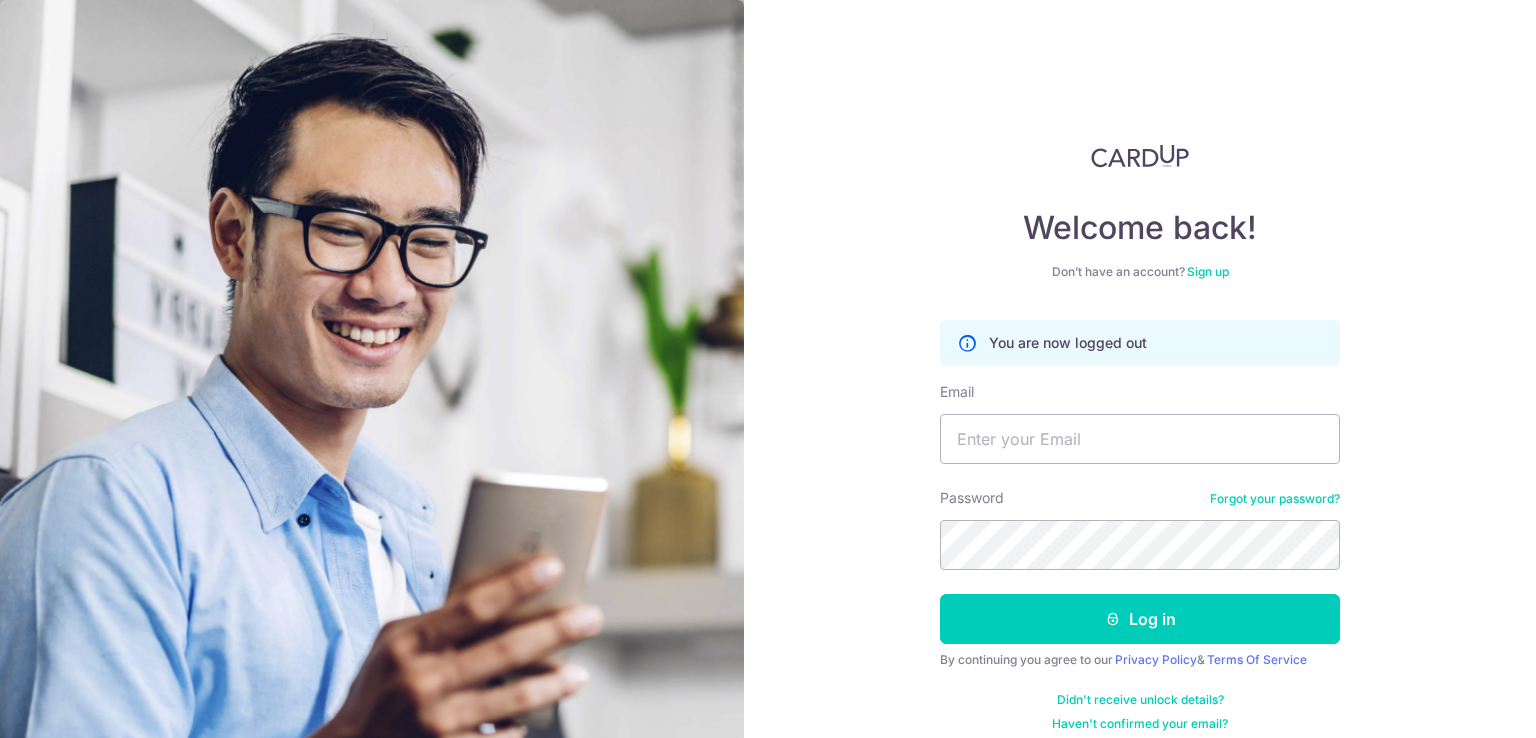 scroll, scrollTop: 0, scrollLeft: 0, axis: both 